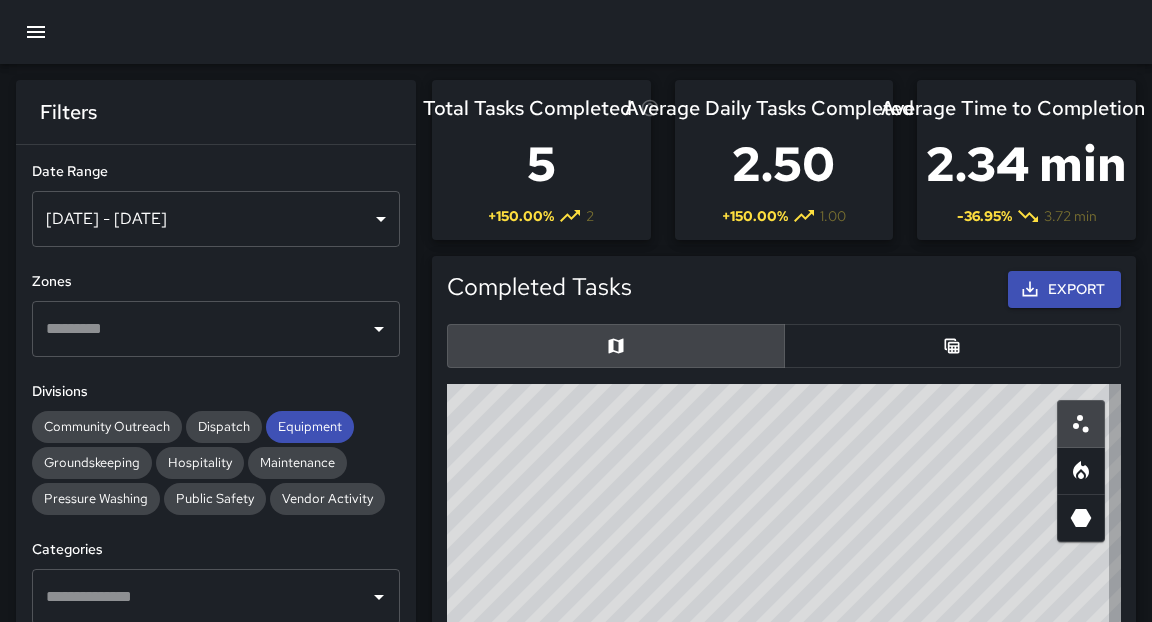 scroll, scrollTop: 0, scrollLeft: 0, axis: both 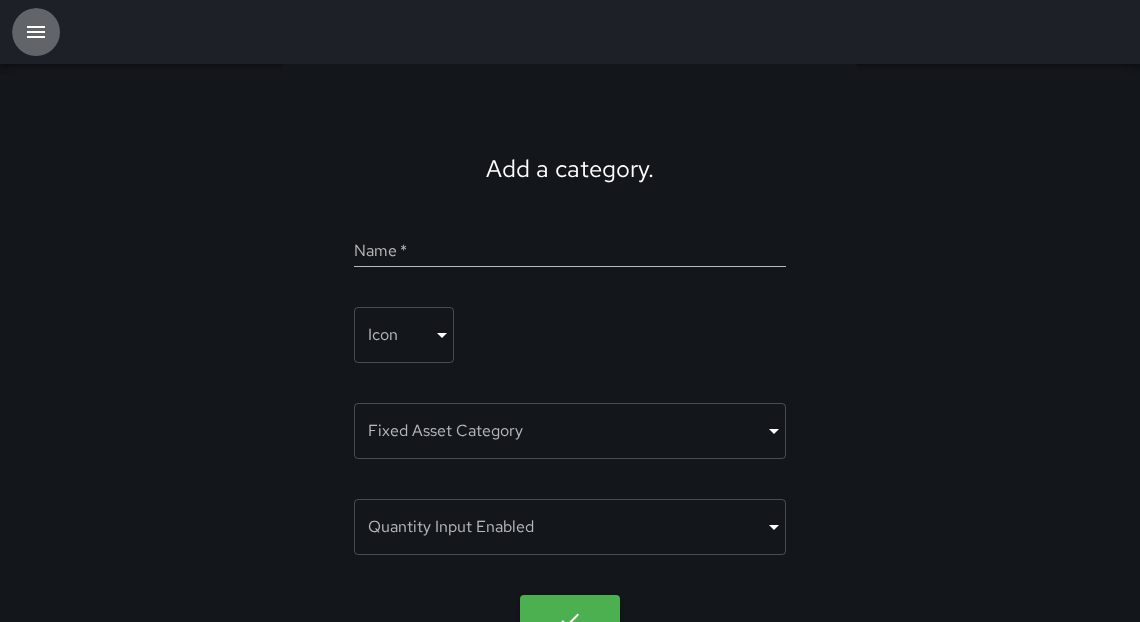 click 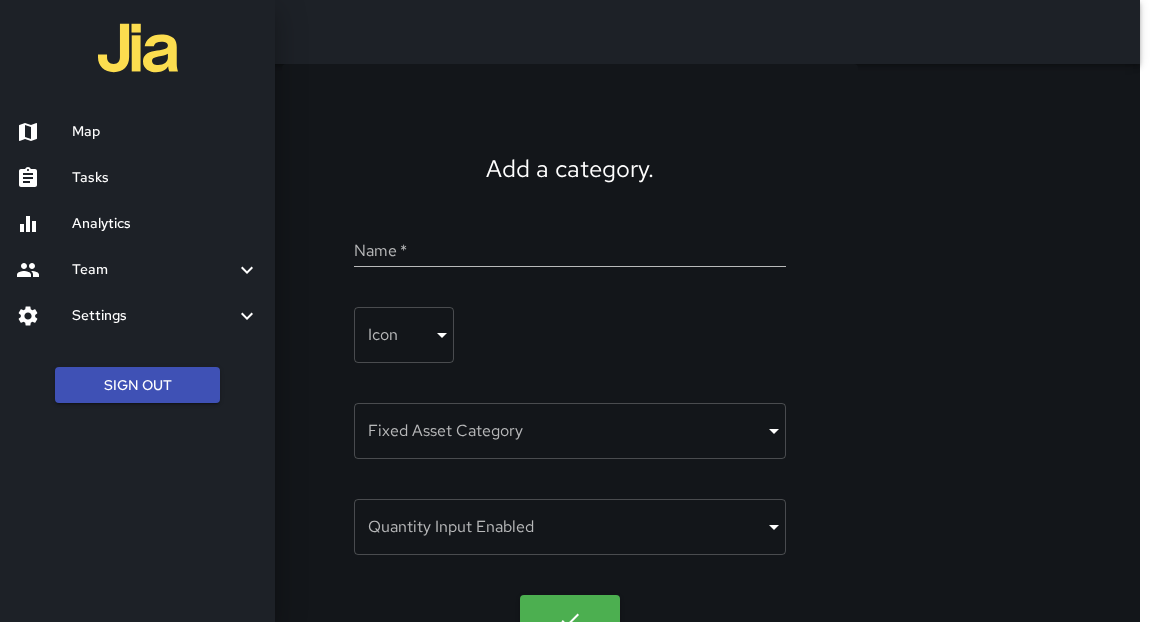 click on "Tasks" at bounding box center (165, 178) 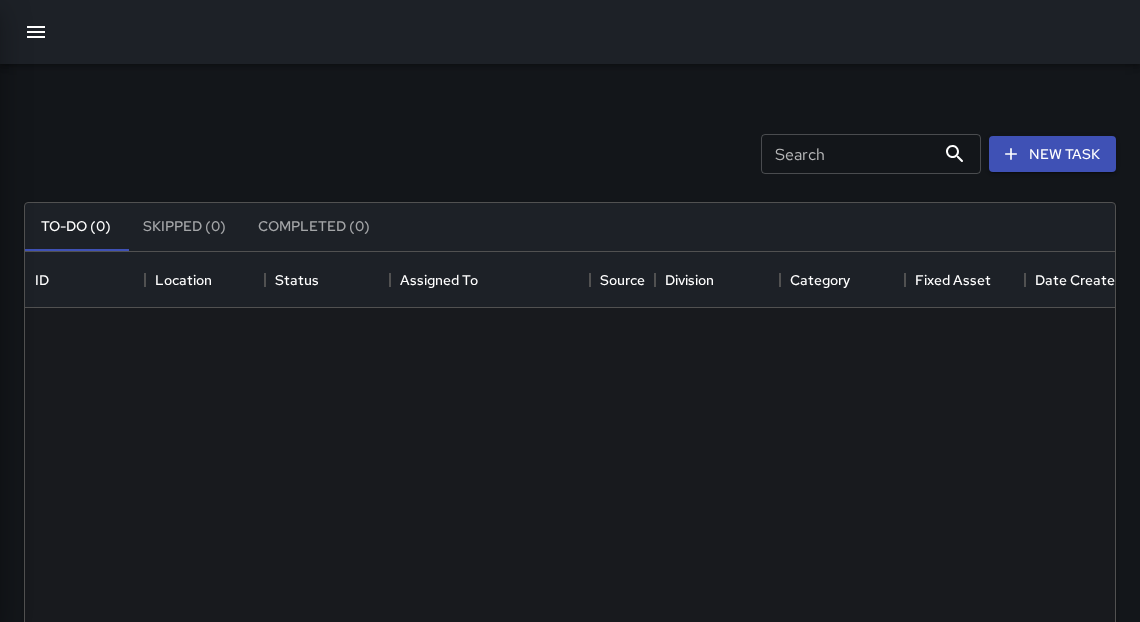 scroll, scrollTop: 12, scrollLeft: 12, axis: both 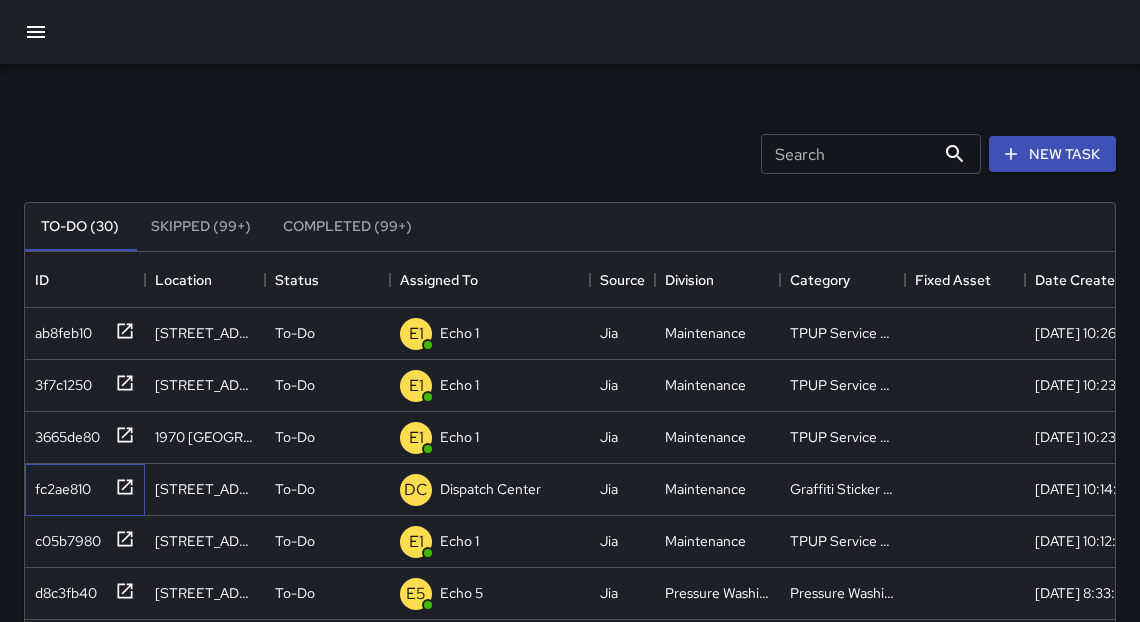 click 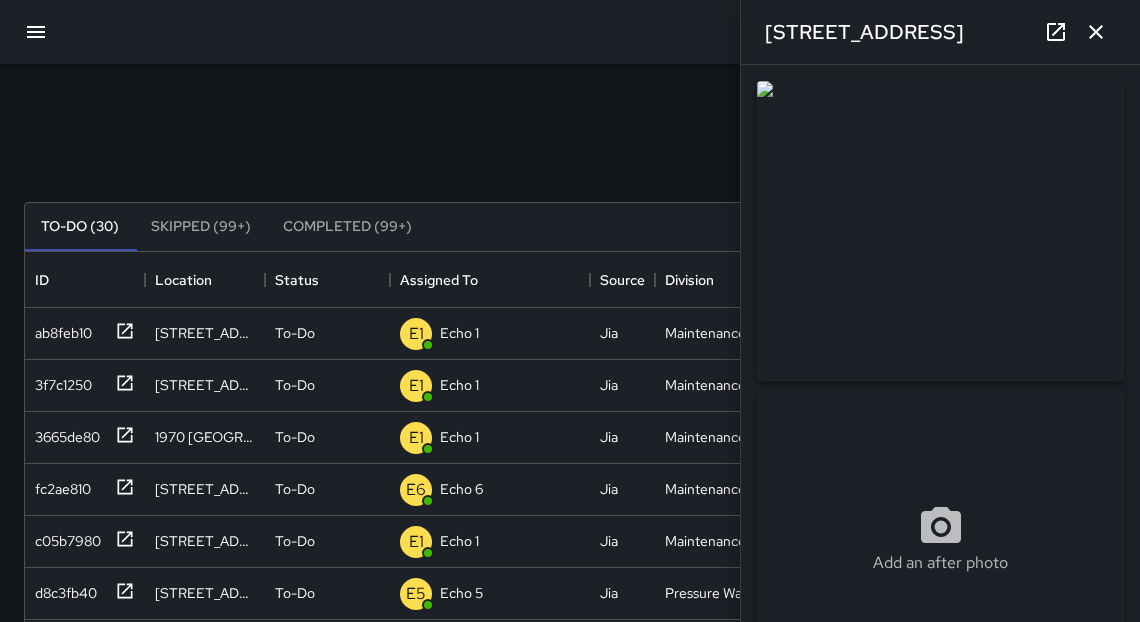 click 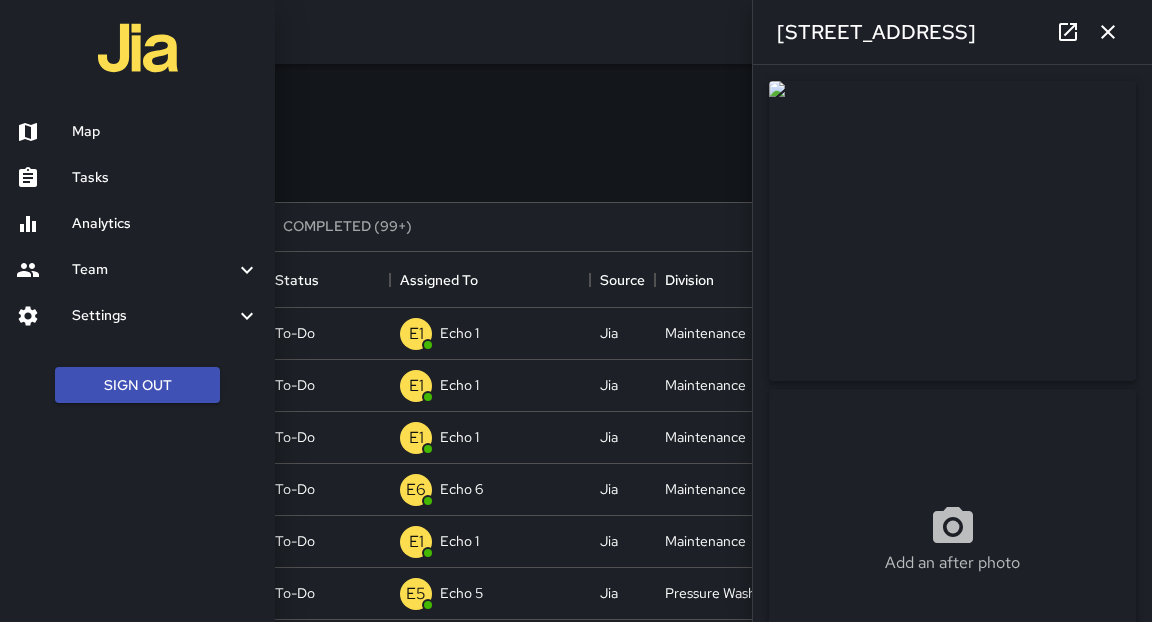 click on "Map" at bounding box center [165, 132] 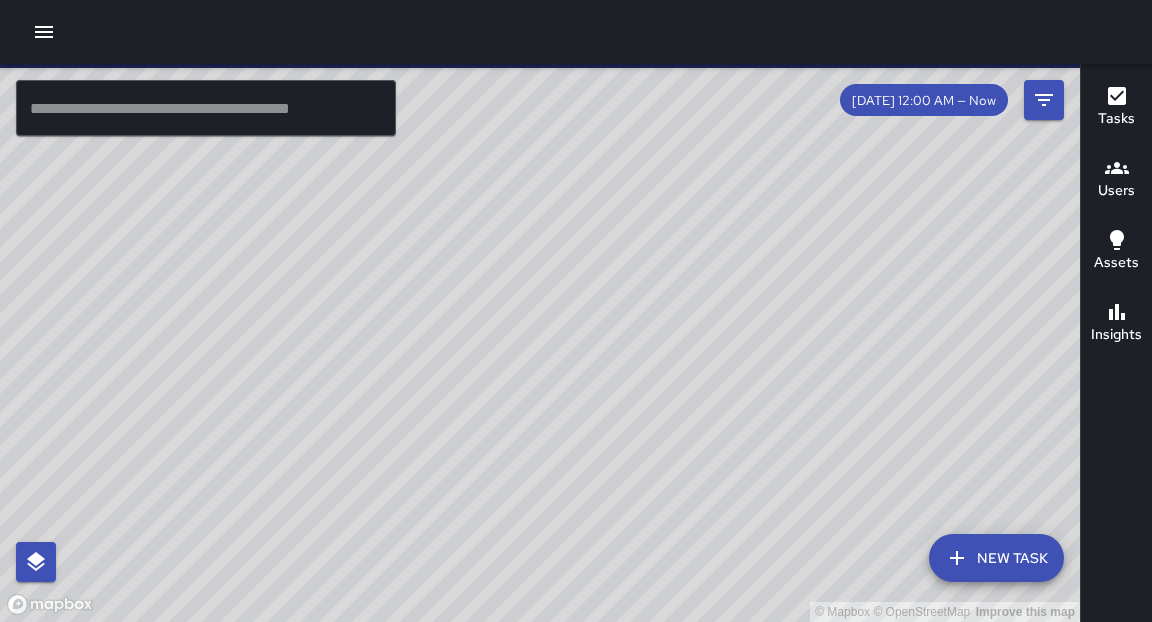 drag, startPoint x: 43, startPoint y: 31, endPoint x: 432, endPoint y: 374, distance: 518.62317 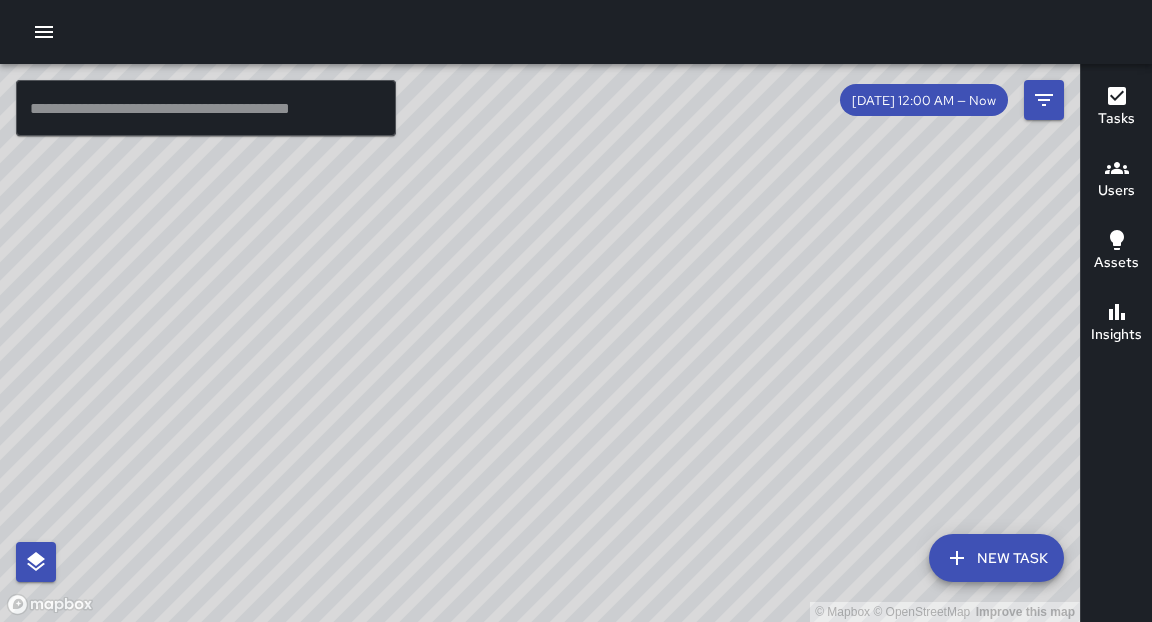 drag, startPoint x: 432, startPoint y: 374, endPoint x: 628, endPoint y: 235, distance: 240.28525 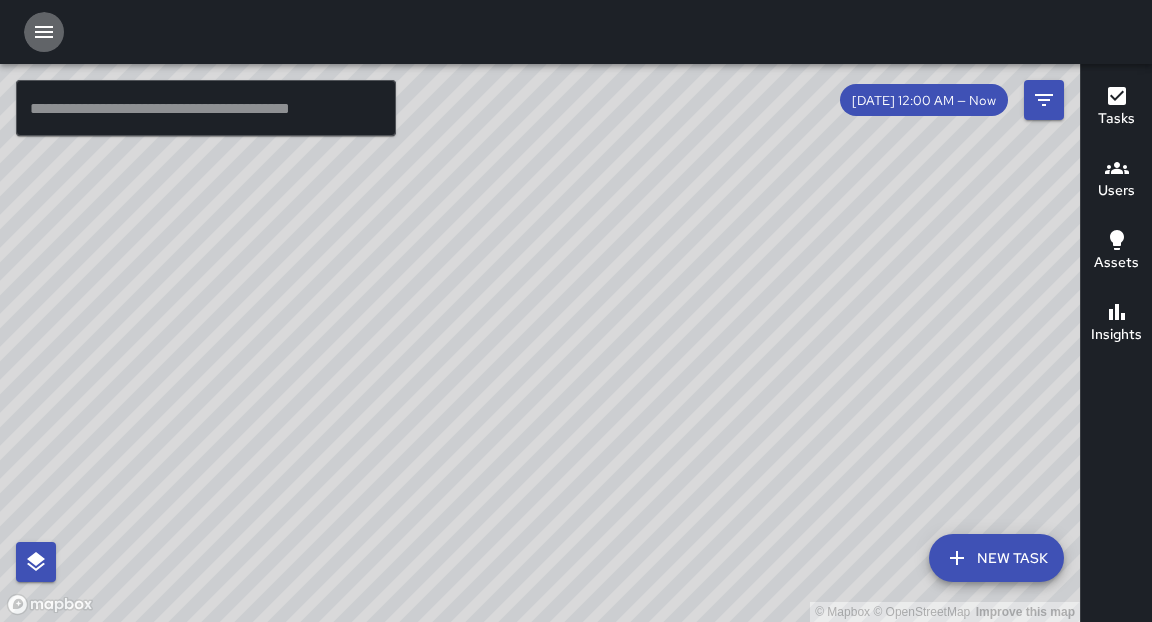 click 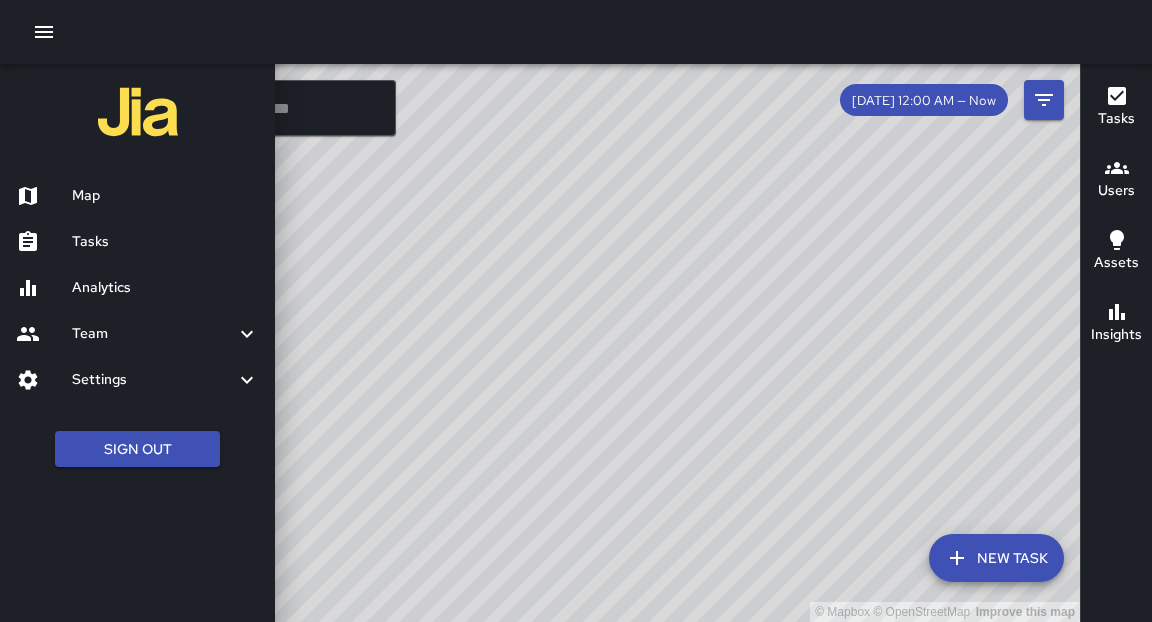 click on "Analytics" at bounding box center (165, 288) 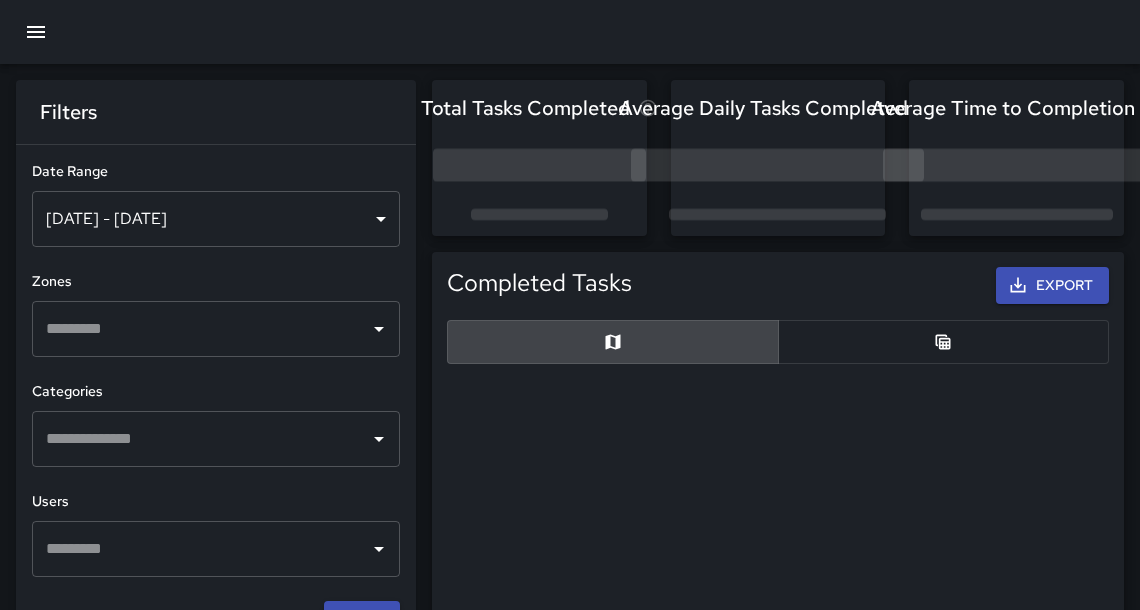 scroll, scrollTop: 12, scrollLeft: 12, axis: both 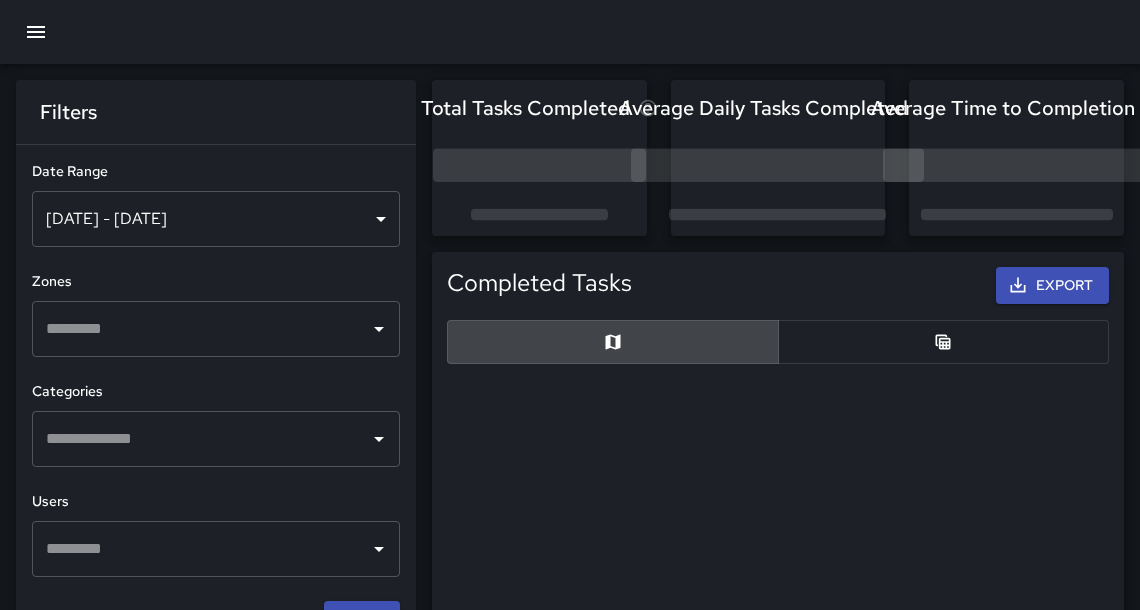 click on "Zones" at bounding box center (216, 282) 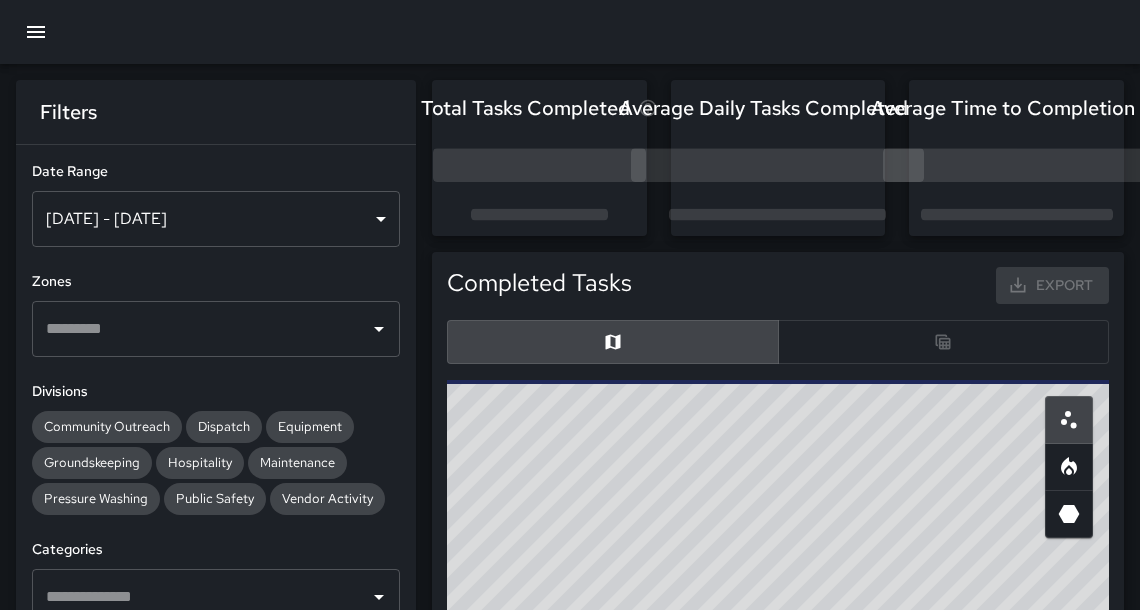 click on "Jul 02, 2025 - Jul 08, 2025" at bounding box center (216, 219) 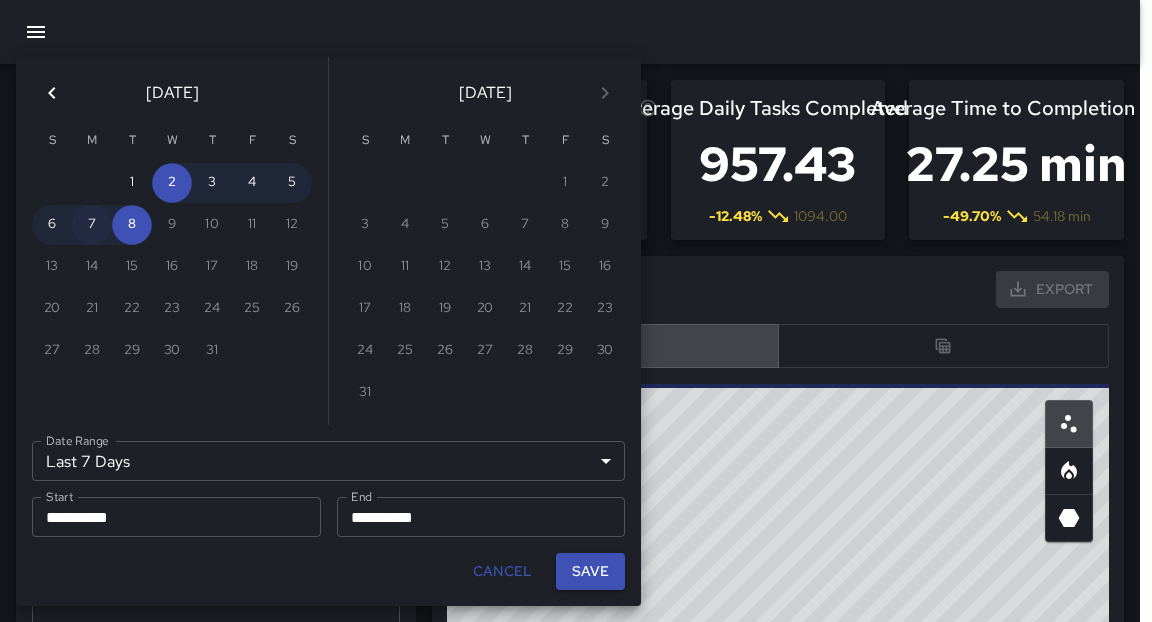 drag, startPoint x: 50, startPoint y: 31, endPoint x: 89, endPoint y: 223, distance: 195.9209 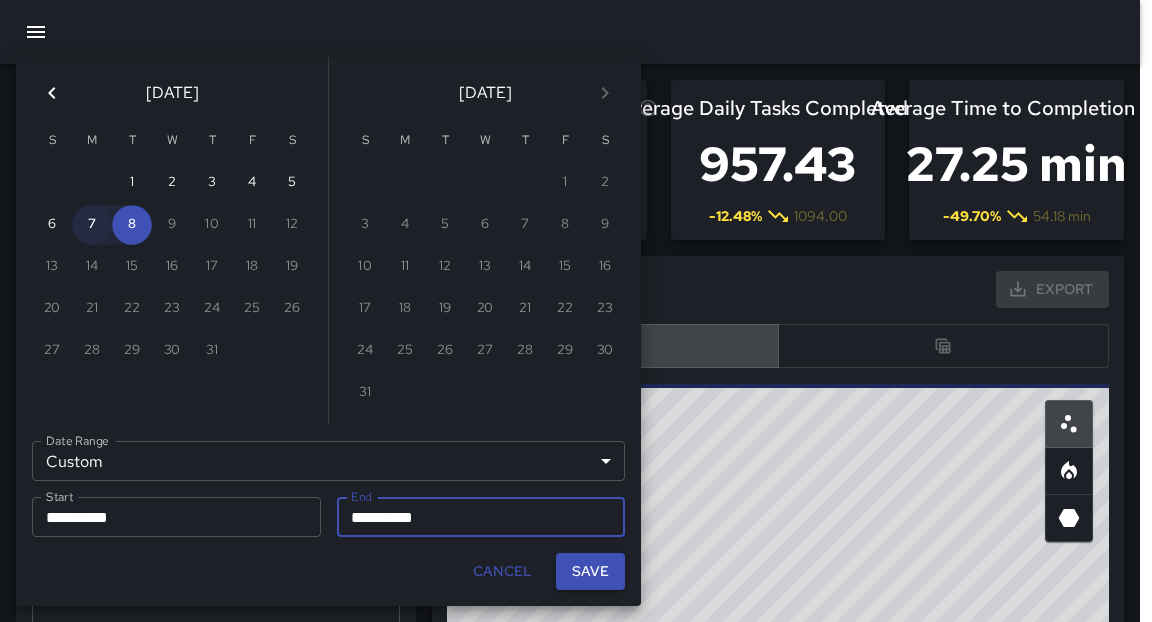 click on "7" at bounding box center (92, 225) 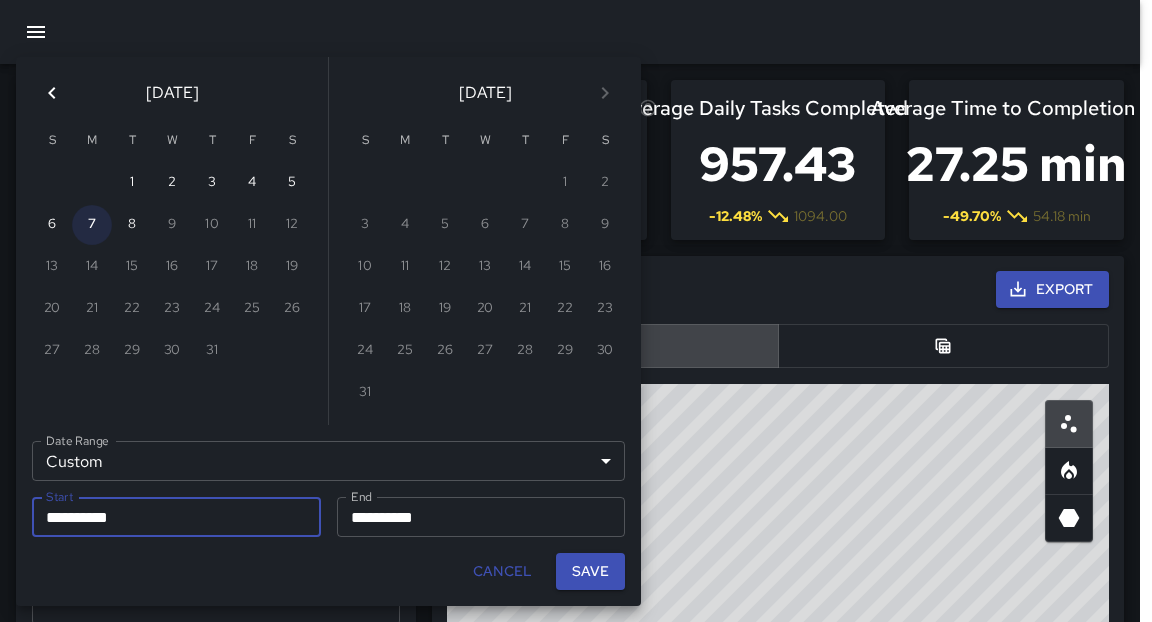 click on "Save" at bounding box center (590, 571) 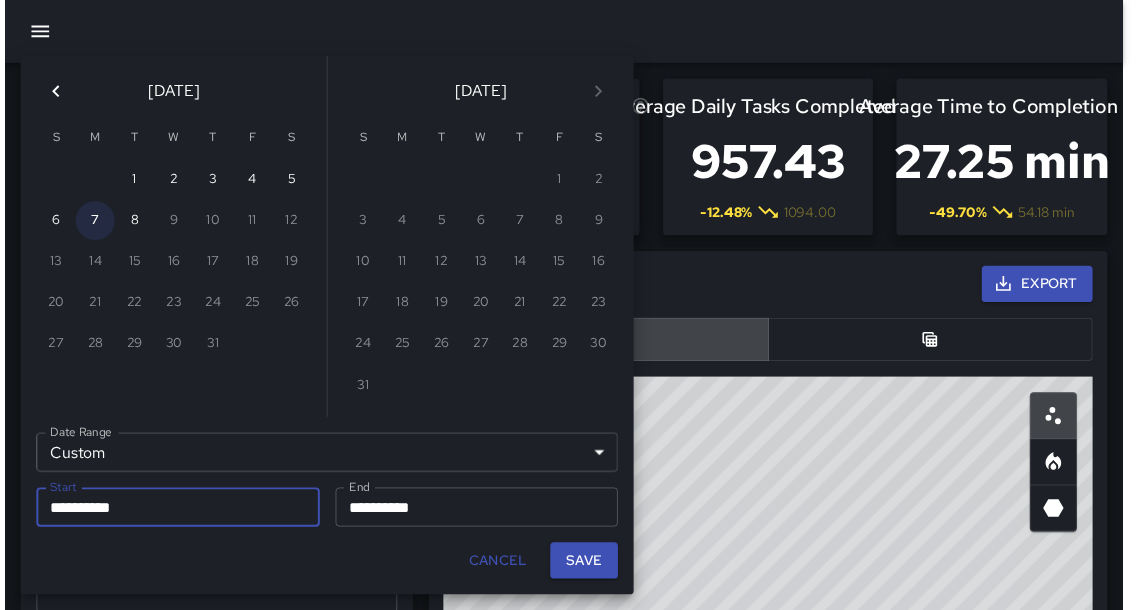 scroll, scrollTop: 12, scrollLeft: 12, axis: both 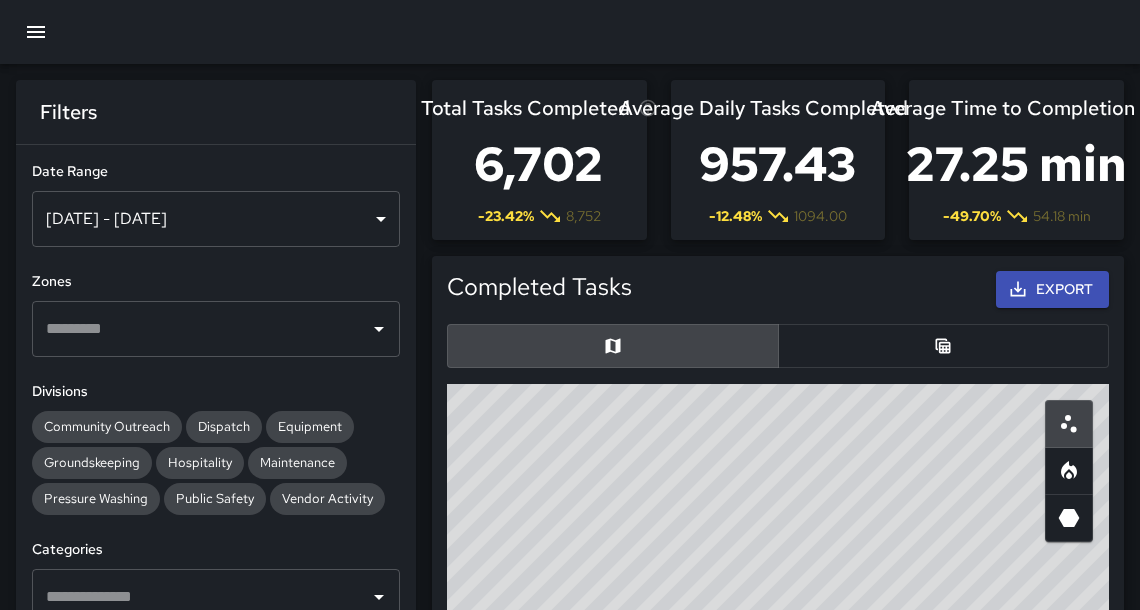 click on "Maintenance" at bounding box center (297, 462) 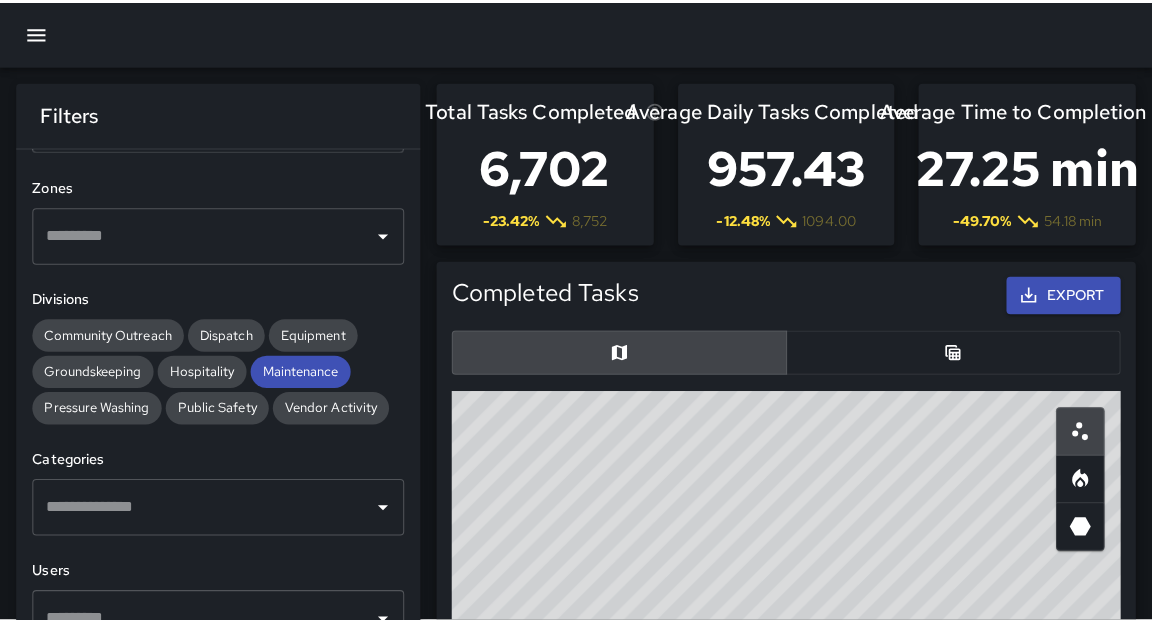 scroll, scrollTop: 108, scrollLeft: 0, axis: vertical 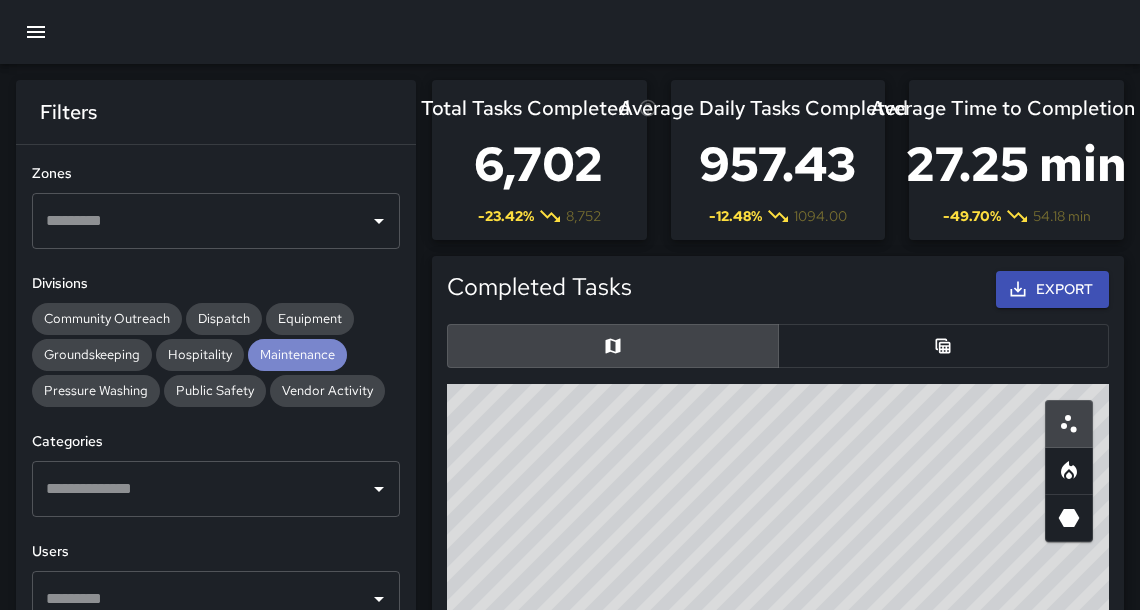 click on "Maintenance" at bounding box center (297, 354) 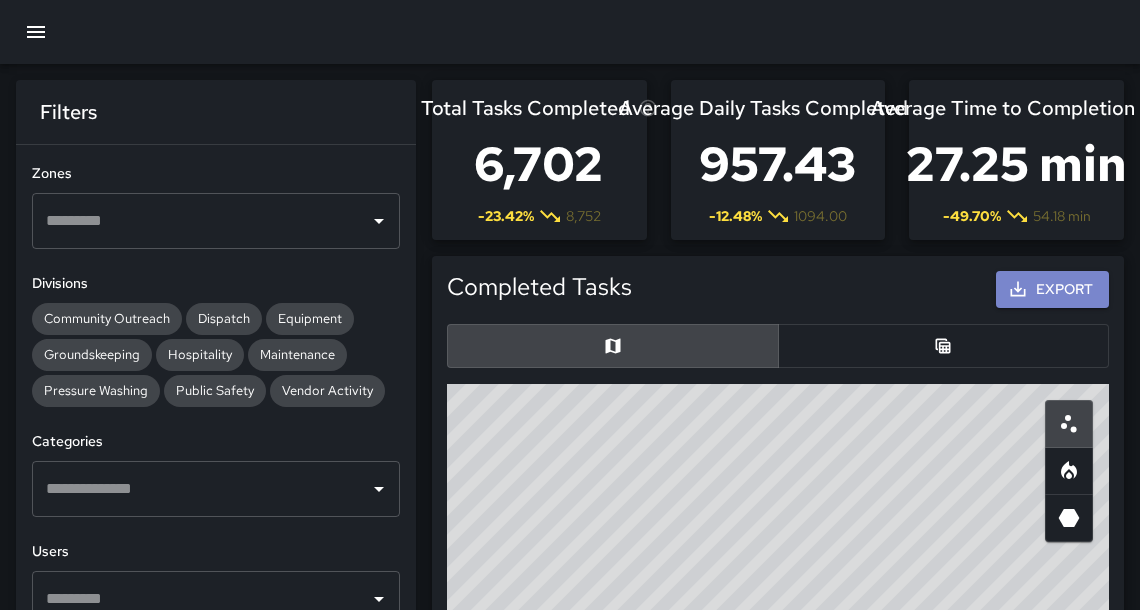 click on "Export" at bounding box center (1052, 289) 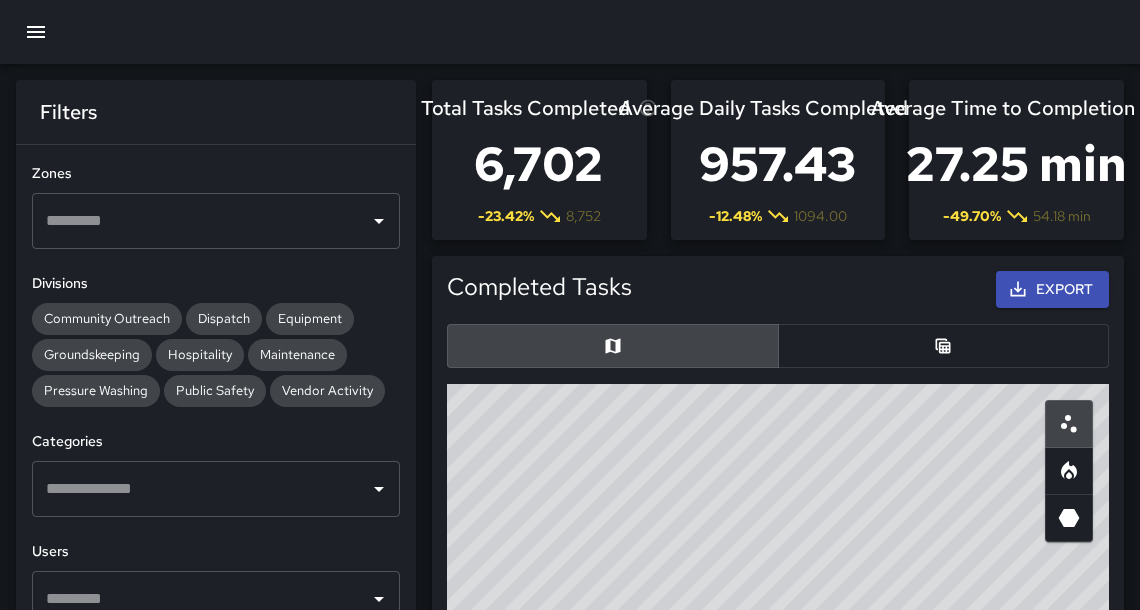 click 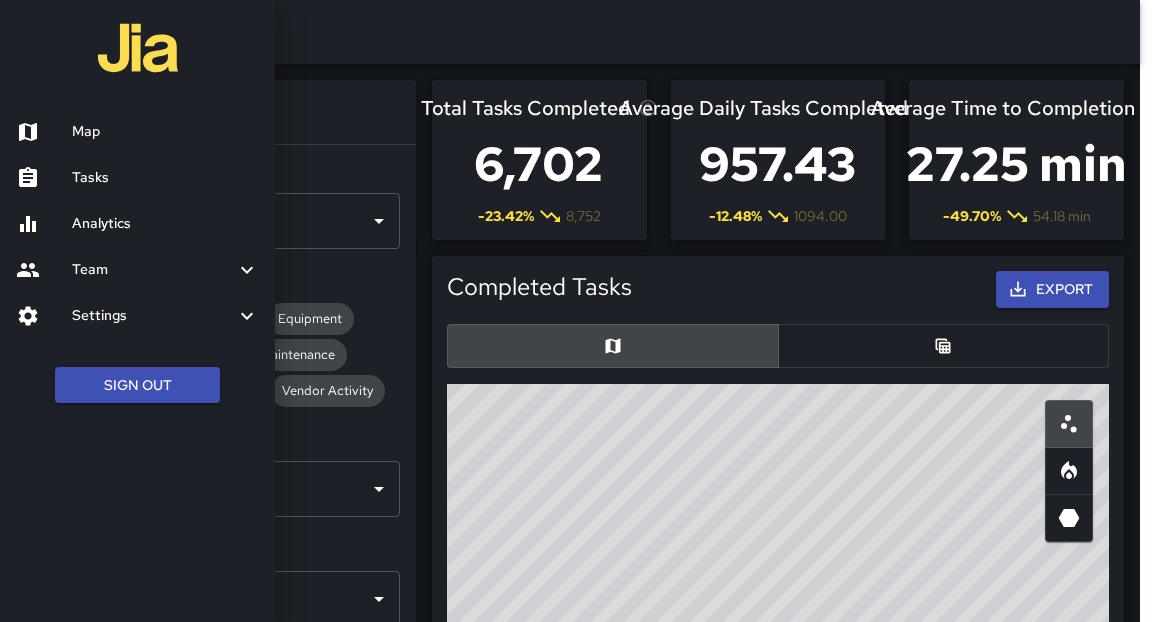 click on "Map" at bounding box center (165, 132) 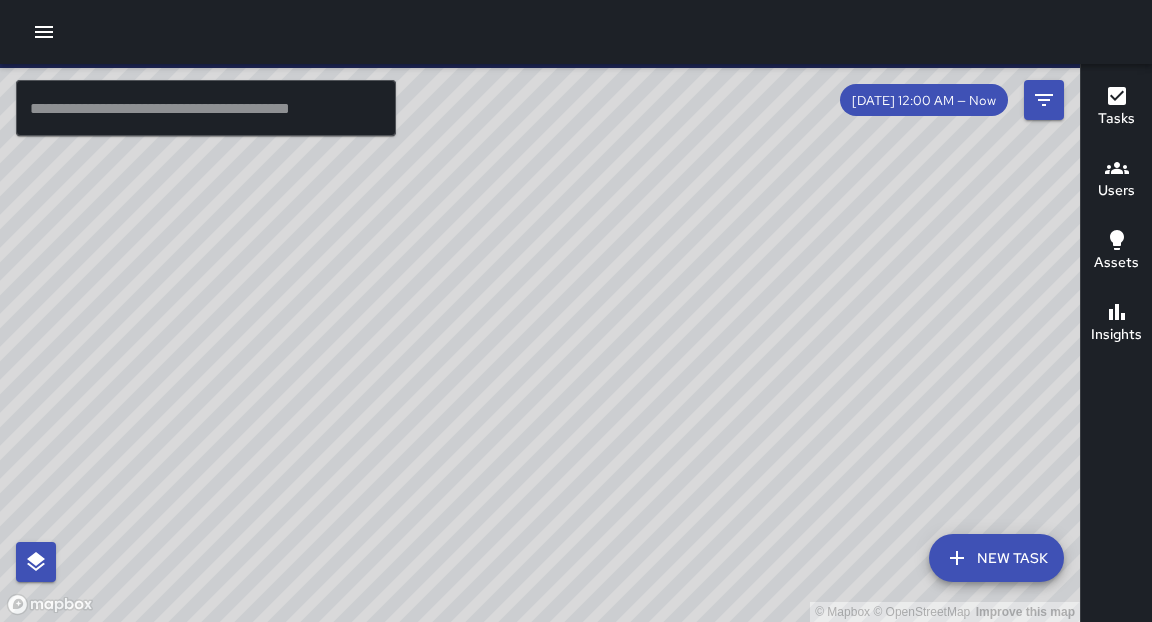 drag, startPoint x: 39, startPoint y: 36, endPoint x: 797, endPoint y: 341, distance: 817.0612 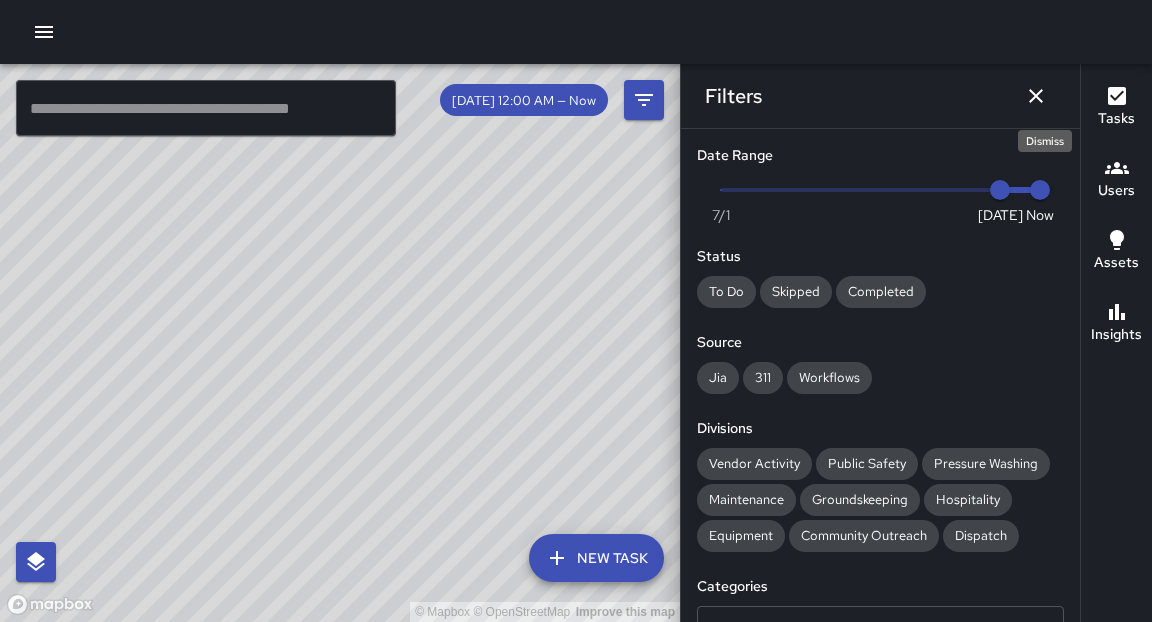 type on "*" 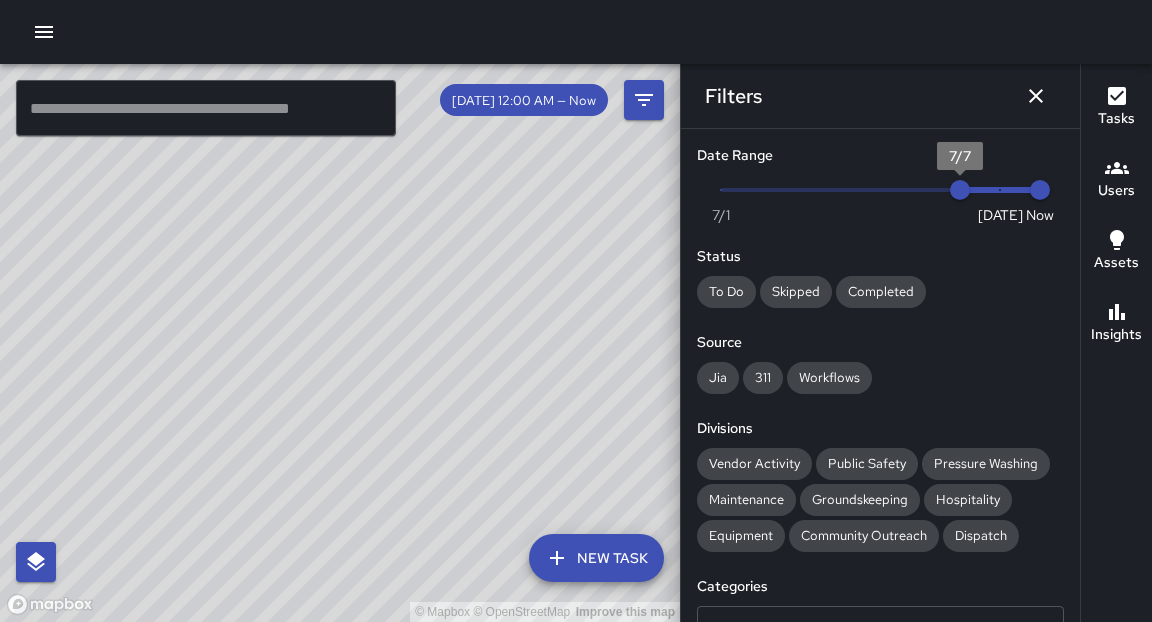 click at bounding box center (206, 108) 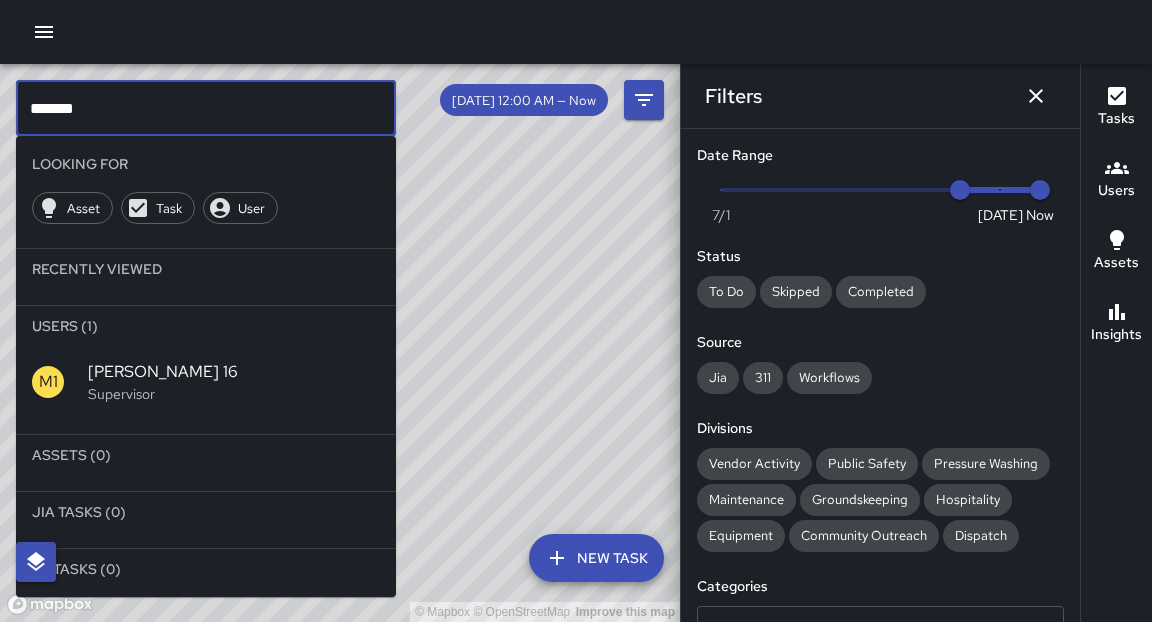 type on "*******" 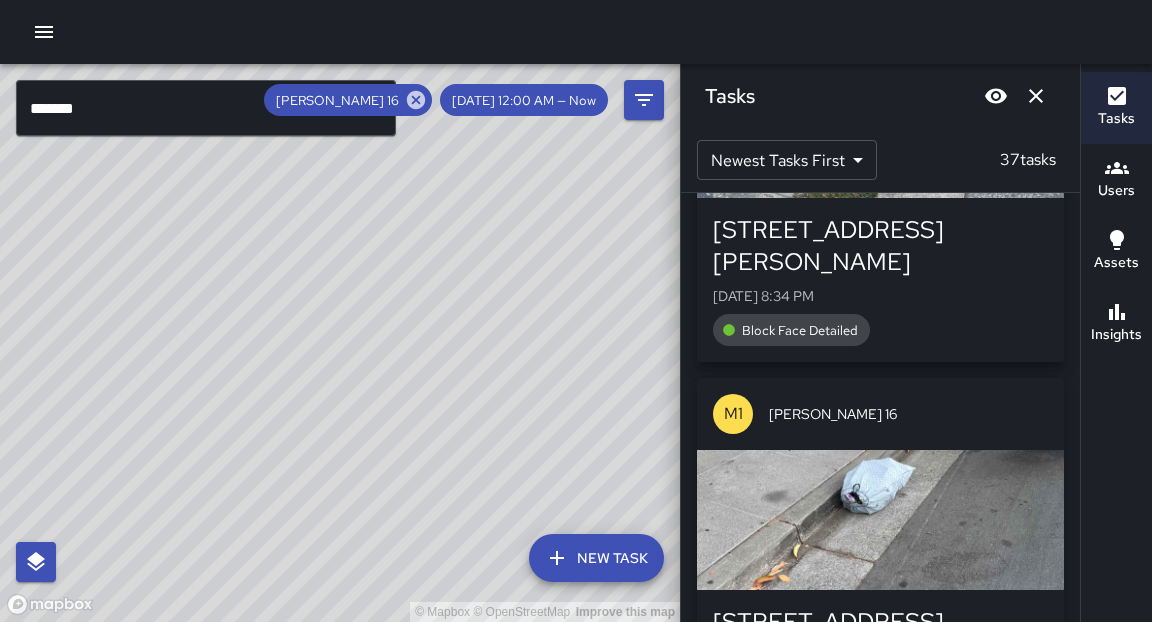 scroll, scrollTop: 1545, scrollLeft: 0, axis: vertical 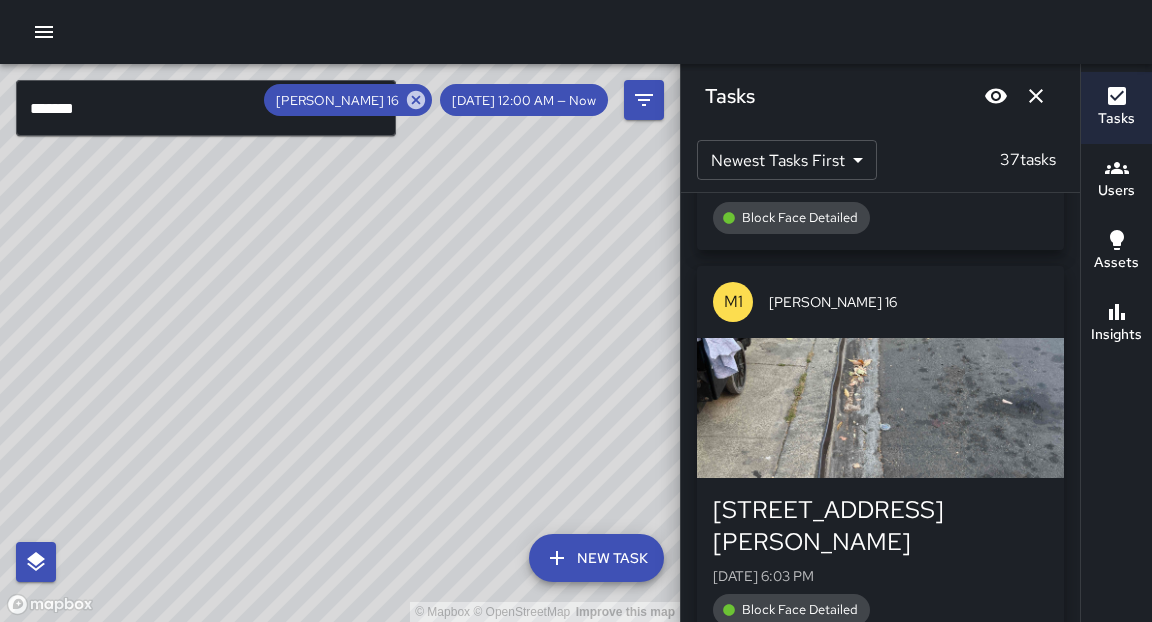 drag, startPoint x: 797, startPoint y: 341, endPoint x: 530, endPoint y: 205, distance: 299.64145 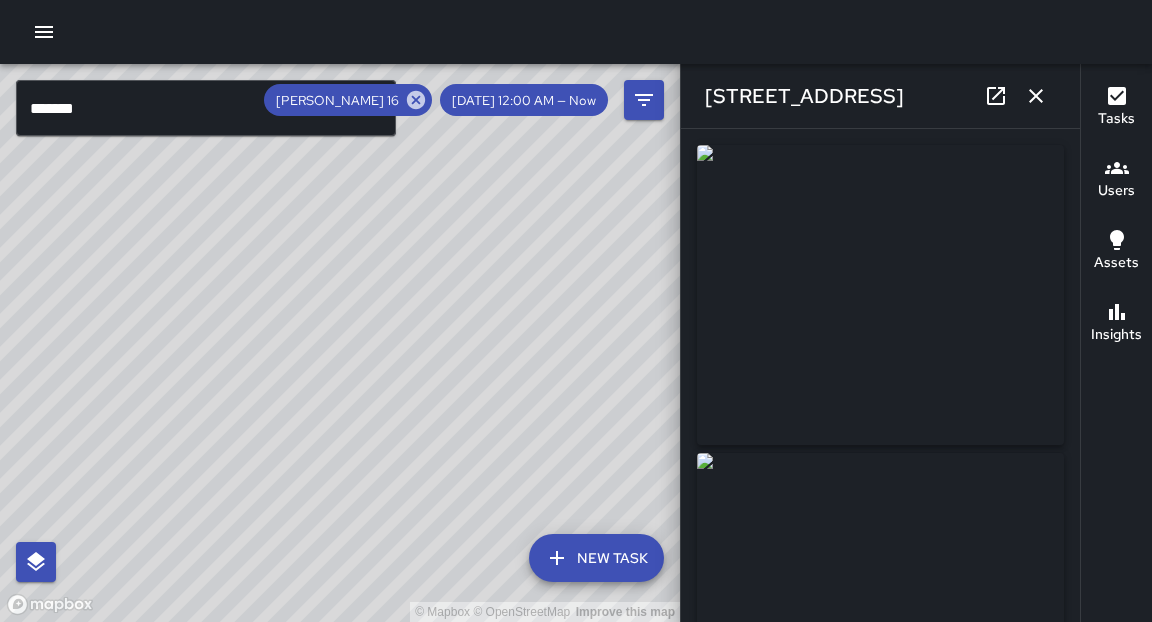 type on "**********" 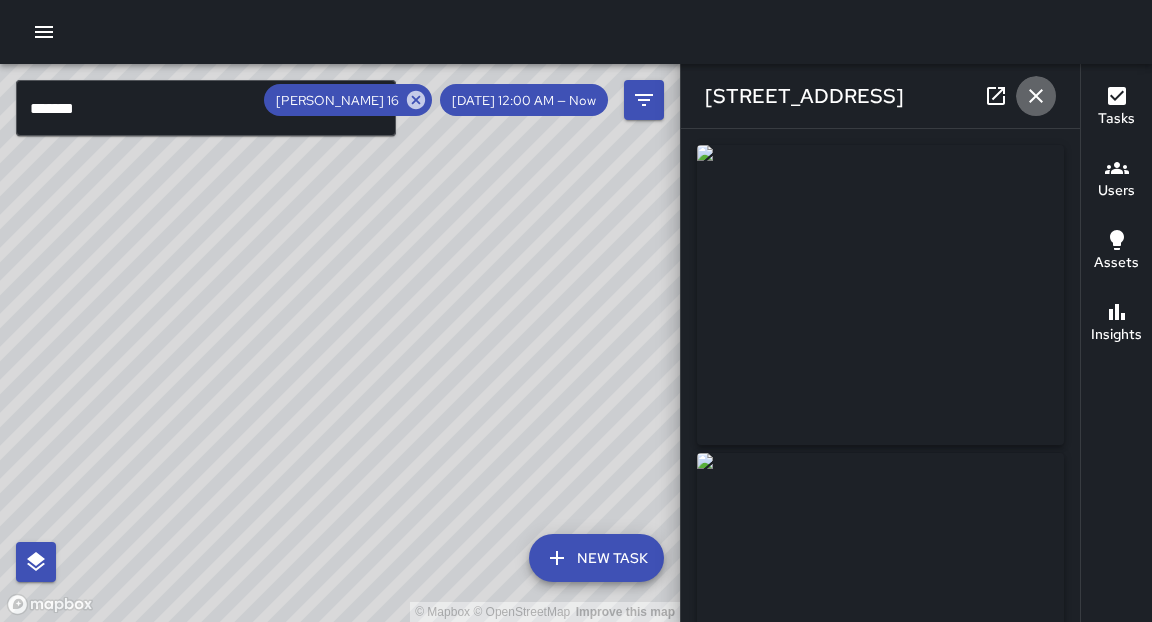 click 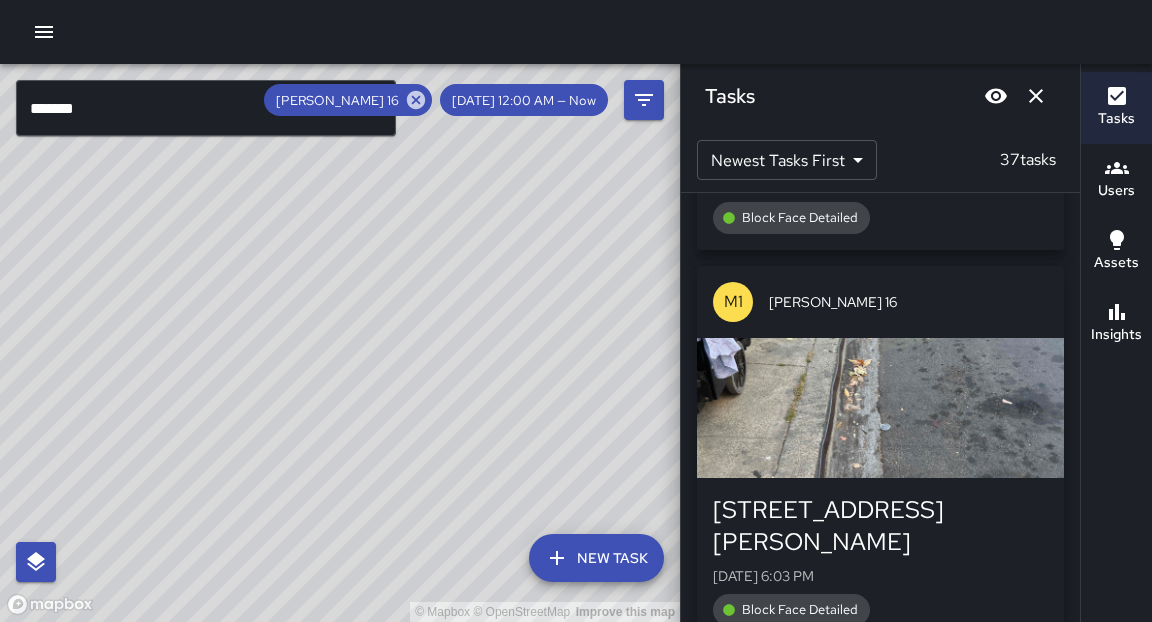 click 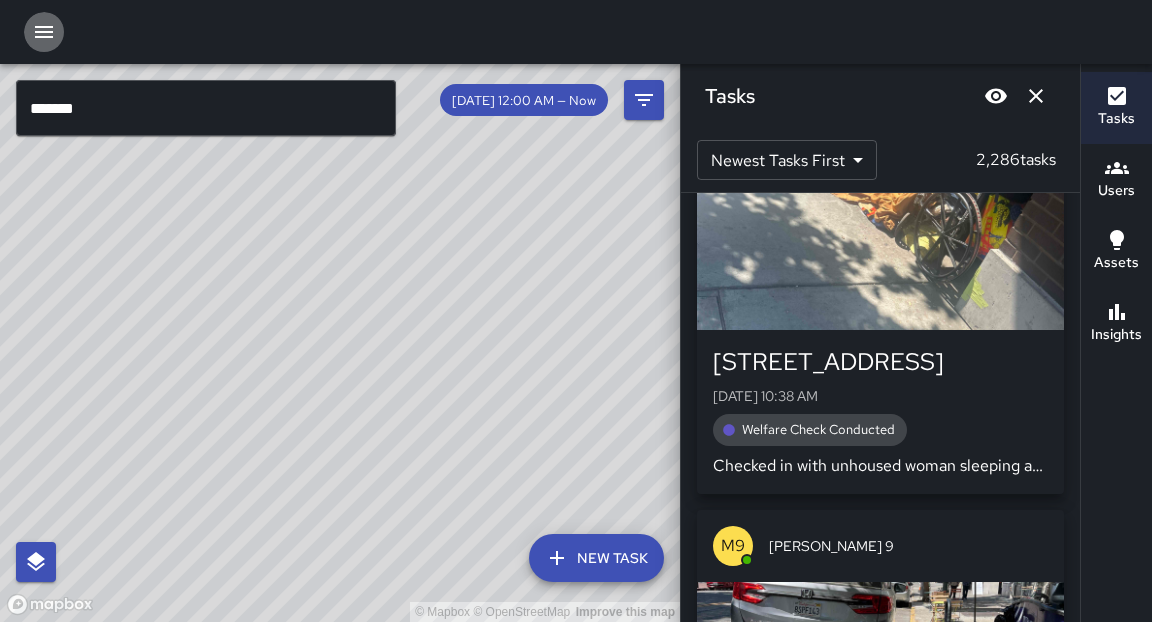 click 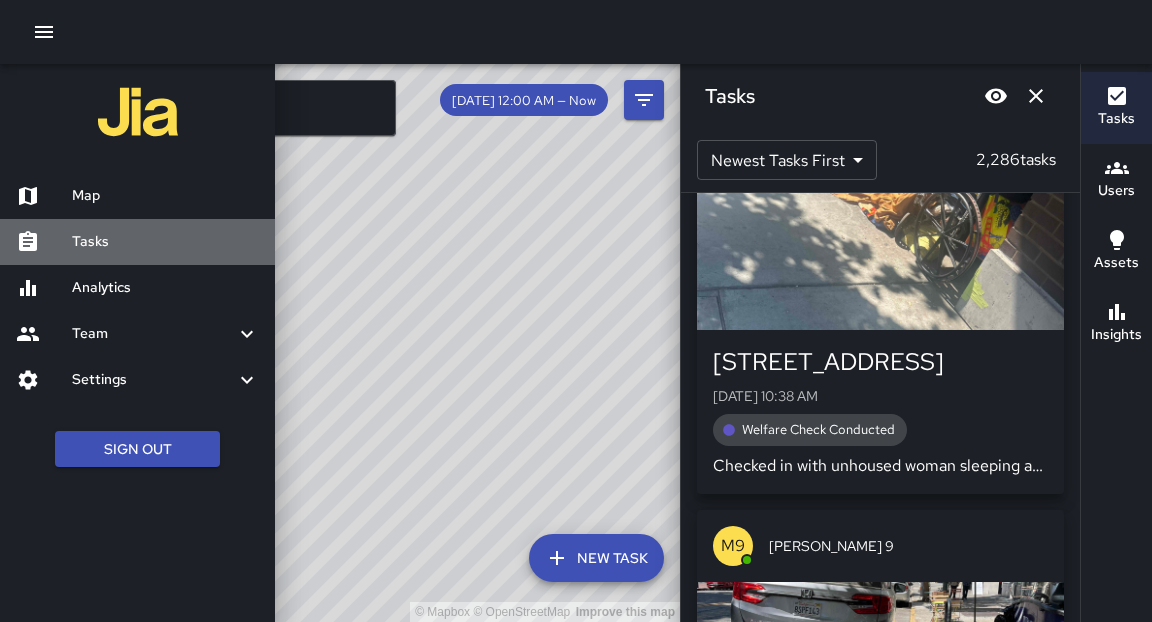 click on "Tasks" at bounding box center (165, 242) 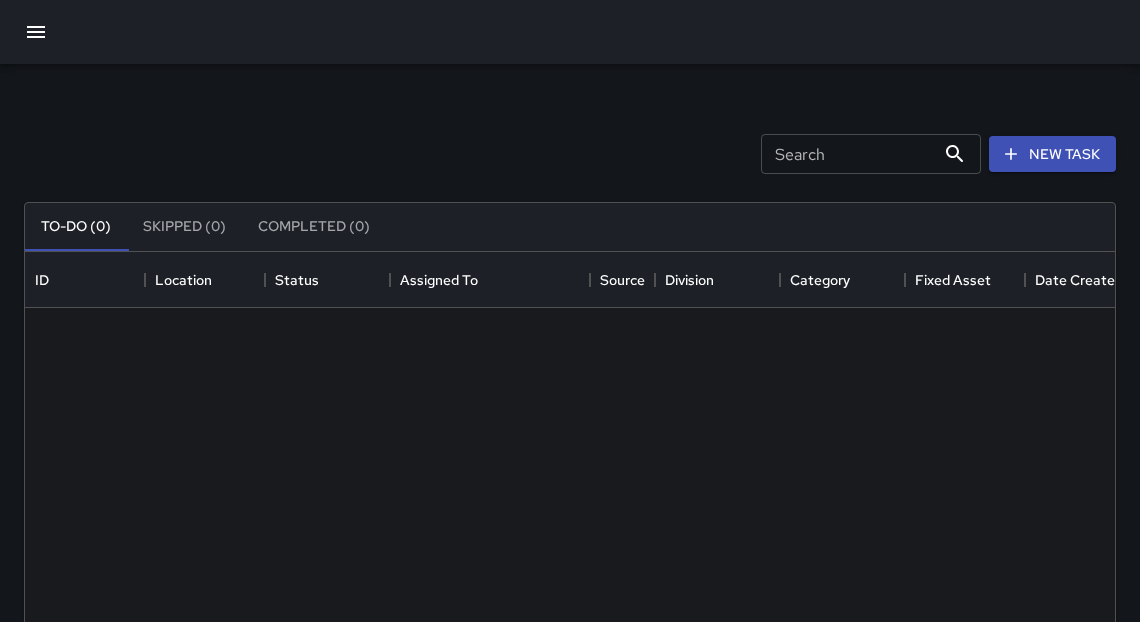 scroll, scrollTop: 12, scrollLeft: 12, axis: both 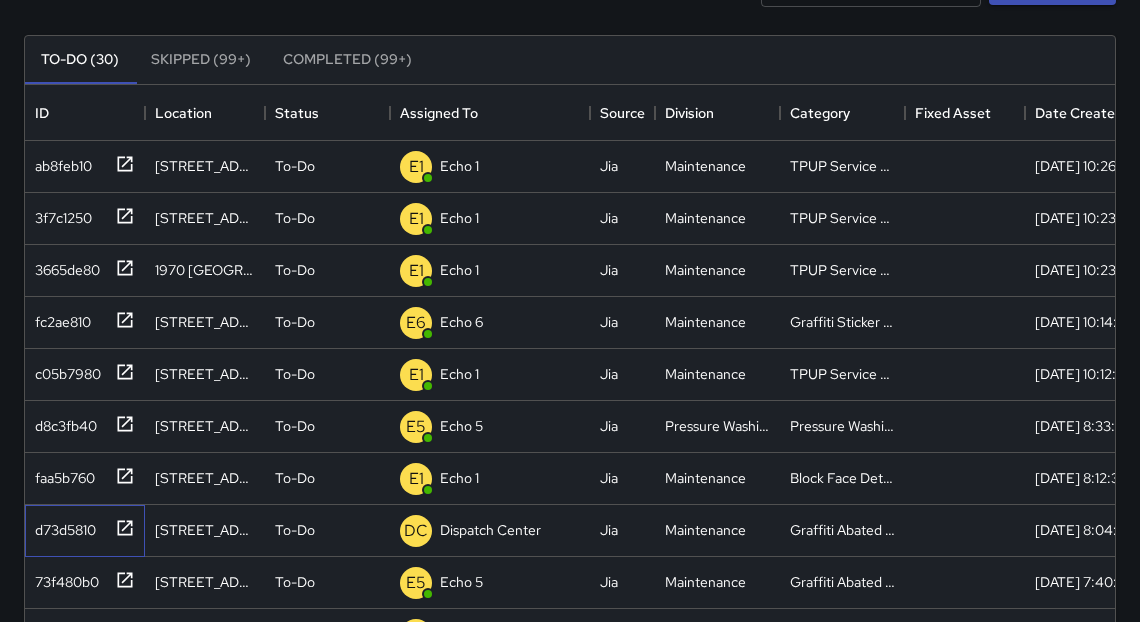click 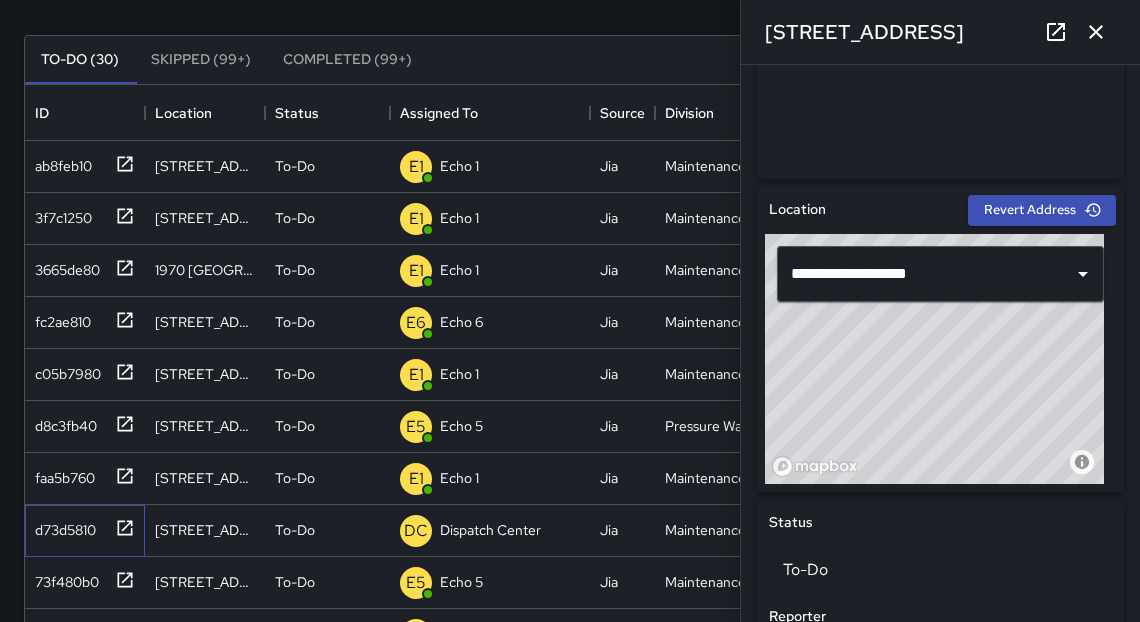 scroll, scrollTop: 476, scrollLeft: 0, axis: vertical 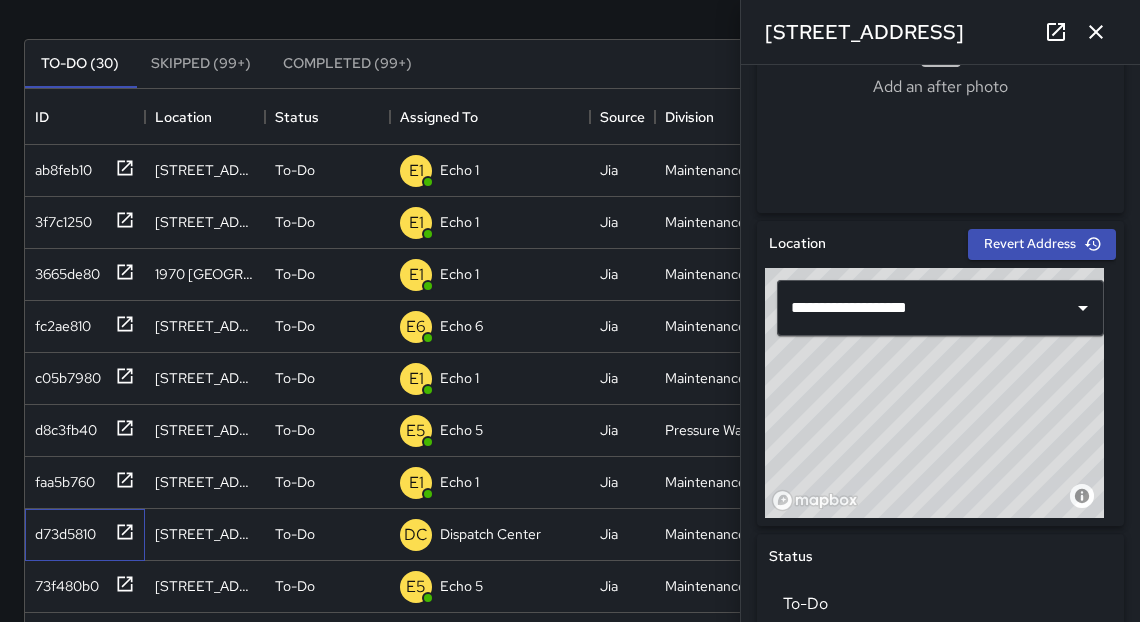 drag, startPoint x: 1143, startPoint y: 218, endPoint x: 1151, endPoint y: 272, distance: 54.589375 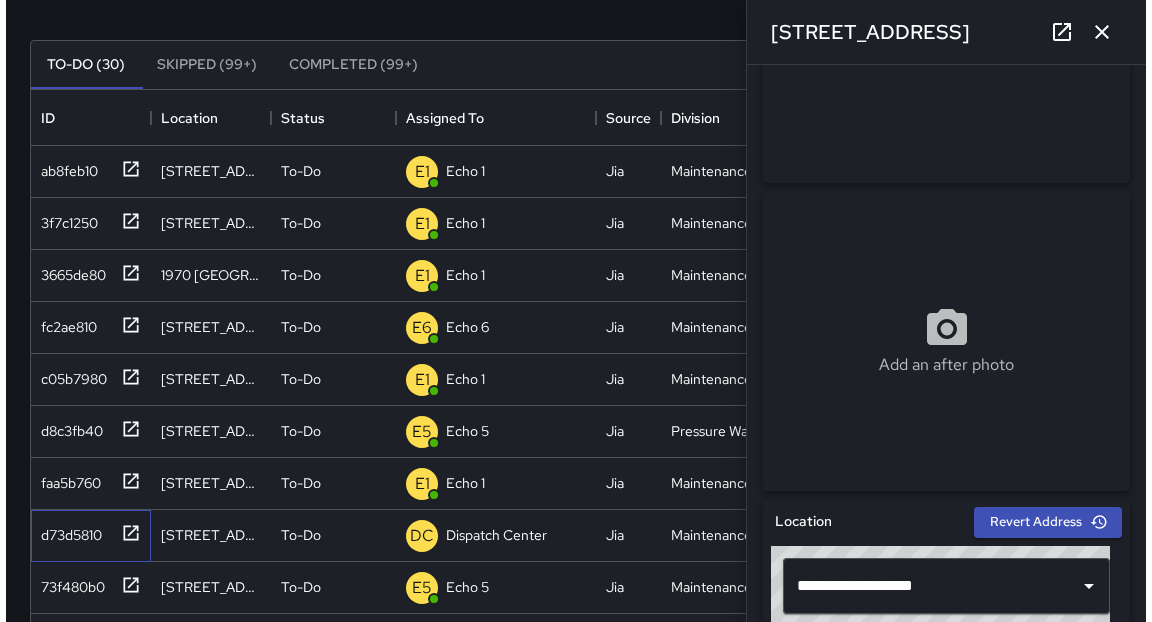 scroll, scrollTop: 0, scrollLeft: 0, axis: both 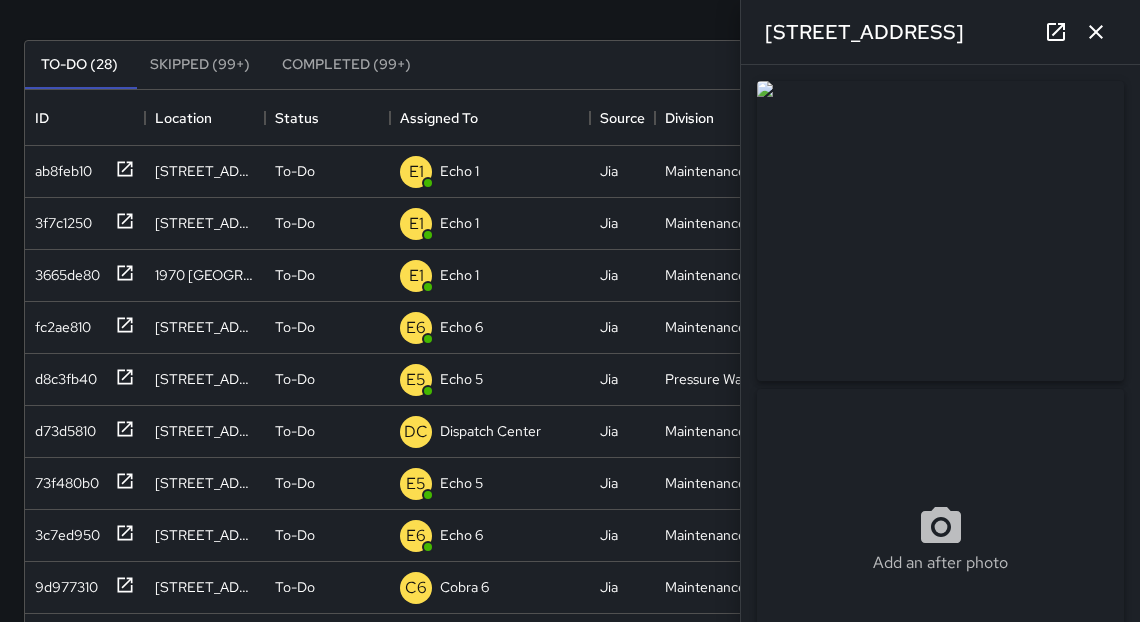 click 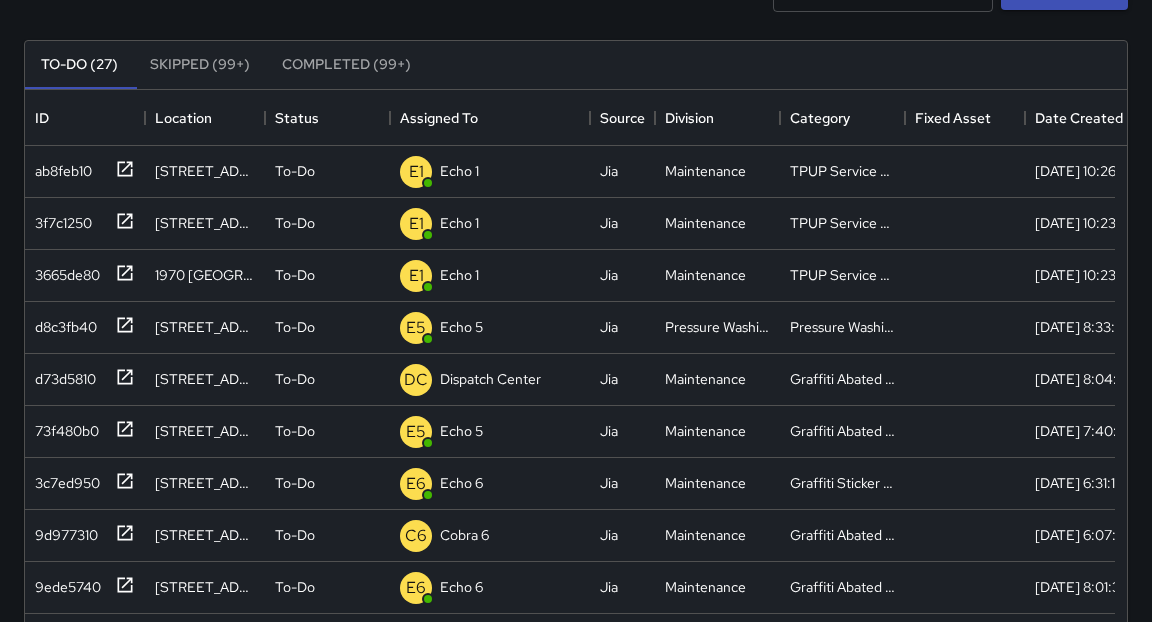 scroll, scrollTop: 0, scrollLeft: 0, axis: both 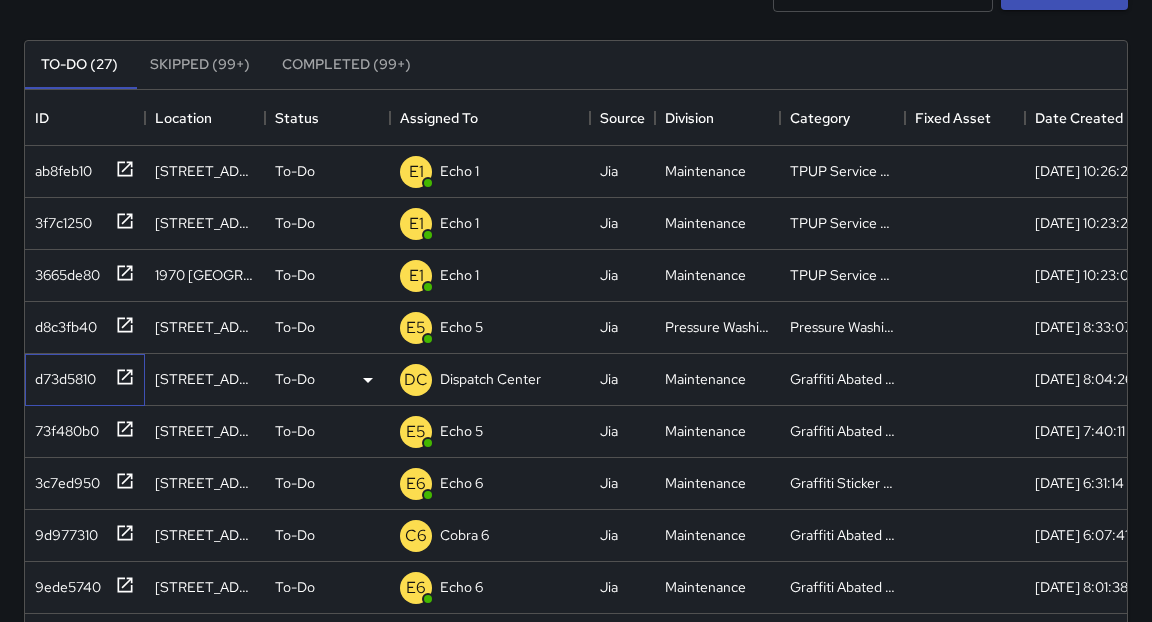 click 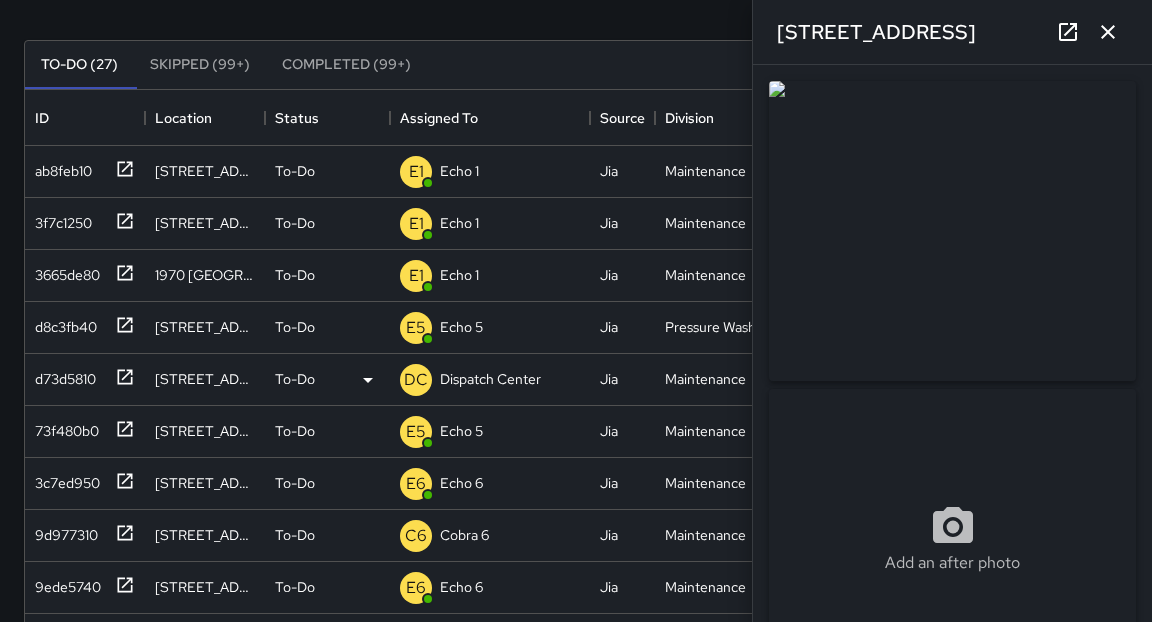 click on "**********" at bounding box center (952, 343) 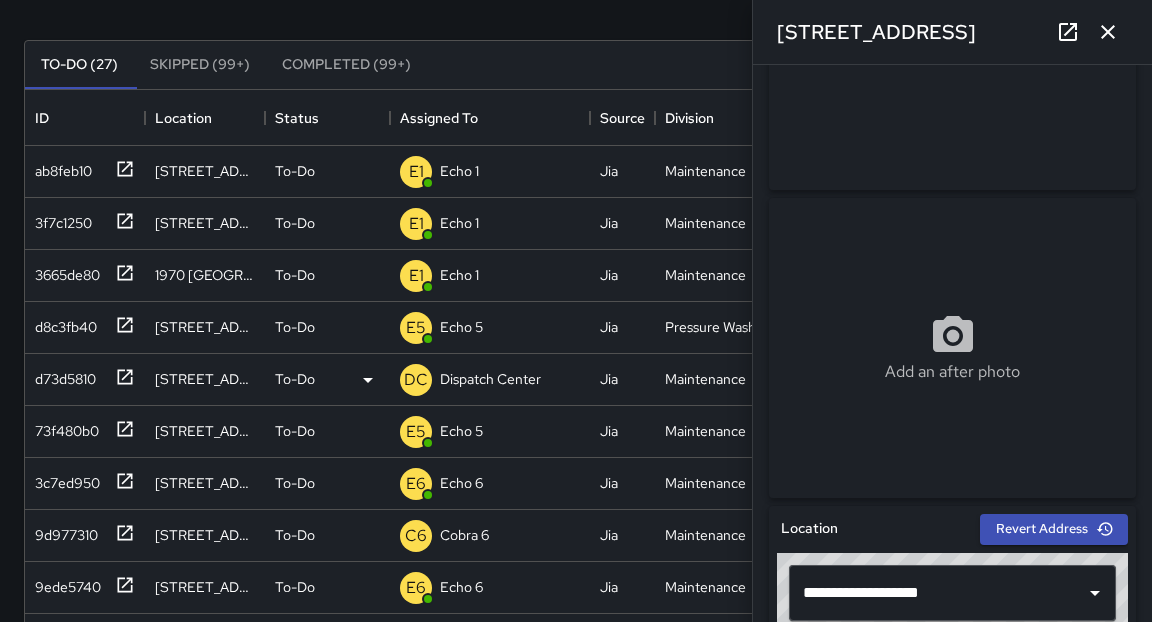 scroll, scrollTop: 192, scrollLeft: 0, axis: vertical 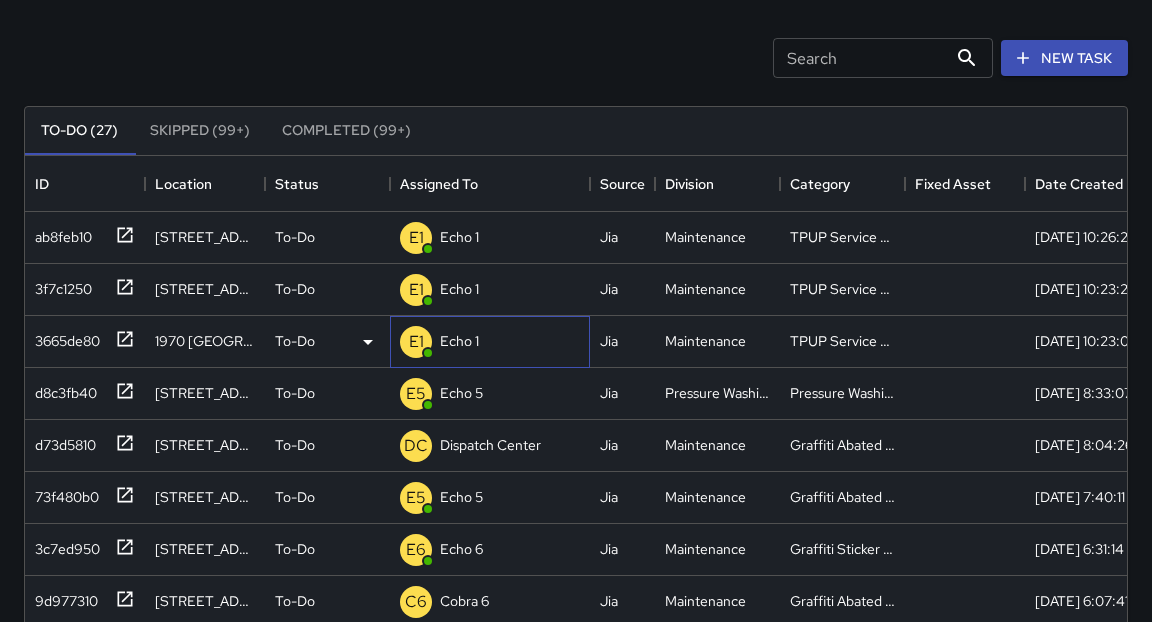 click on "Echo 1" at bounding box center (459, 341) 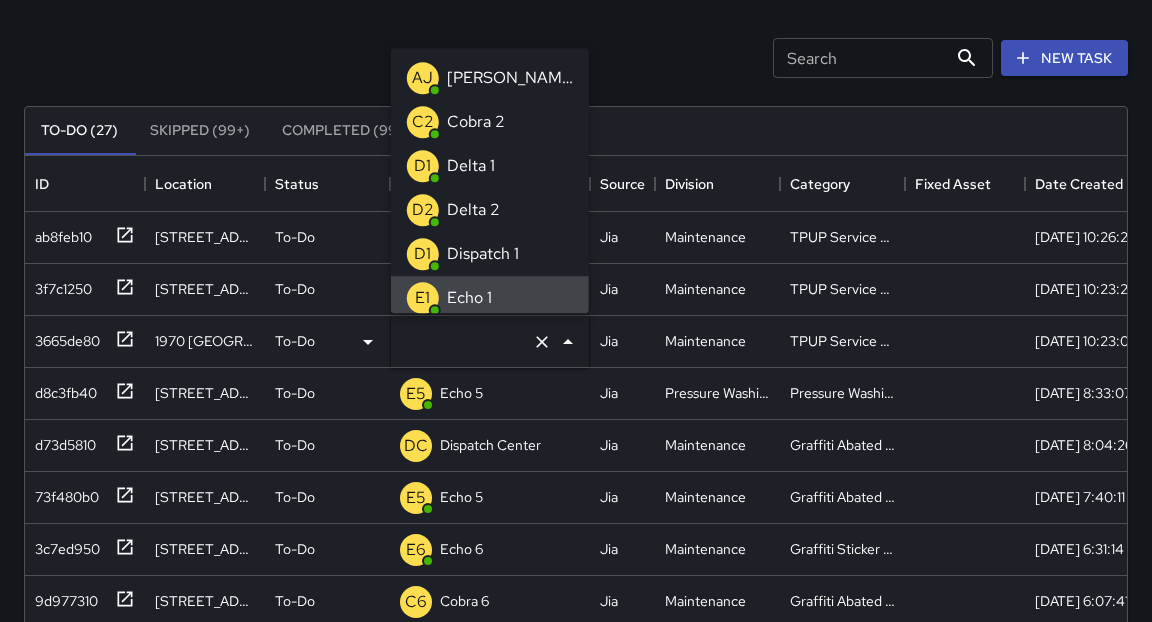 type on "******" 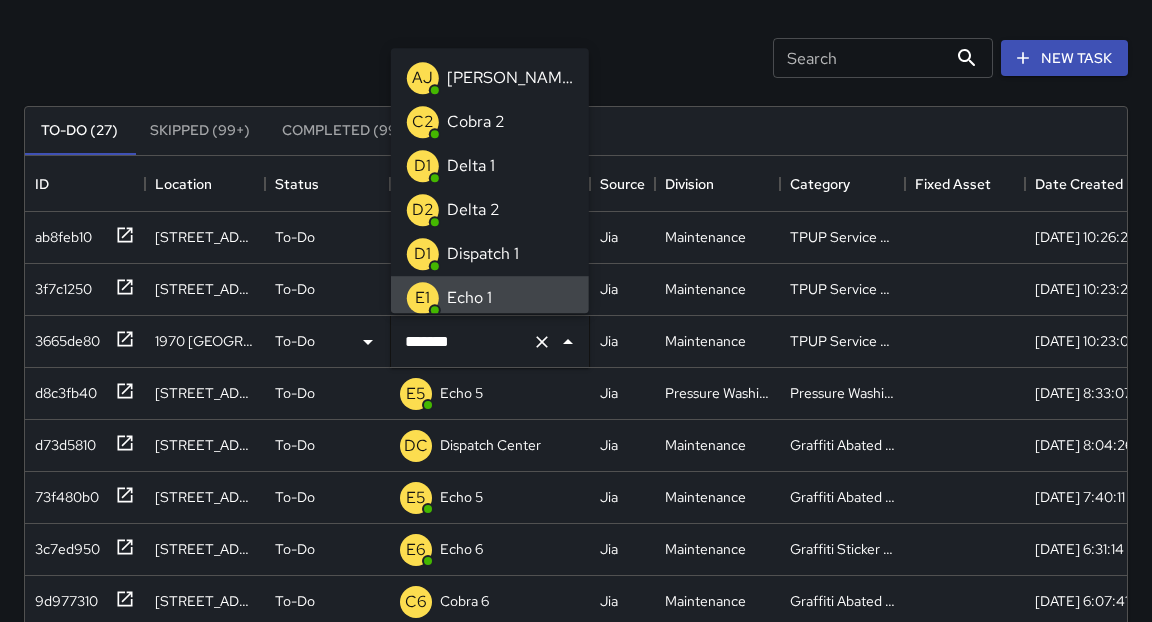 scroll, scrollTop: 7, scrollLeft: 0, axis: vertical 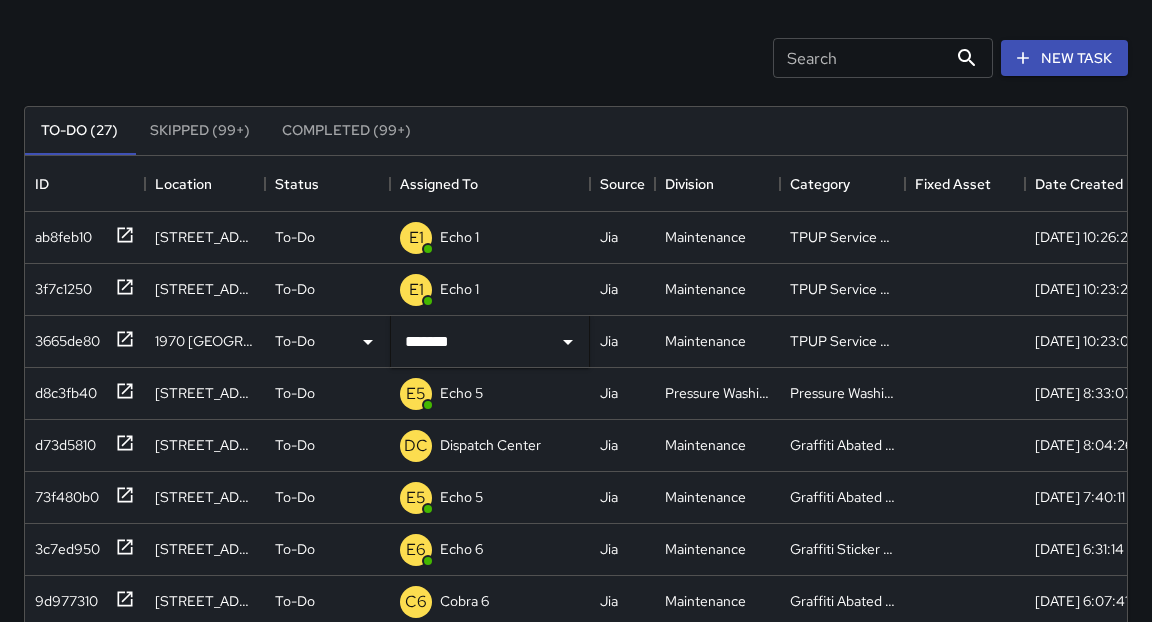 click on "Search Search New Task" at bounding box center [576, 58] 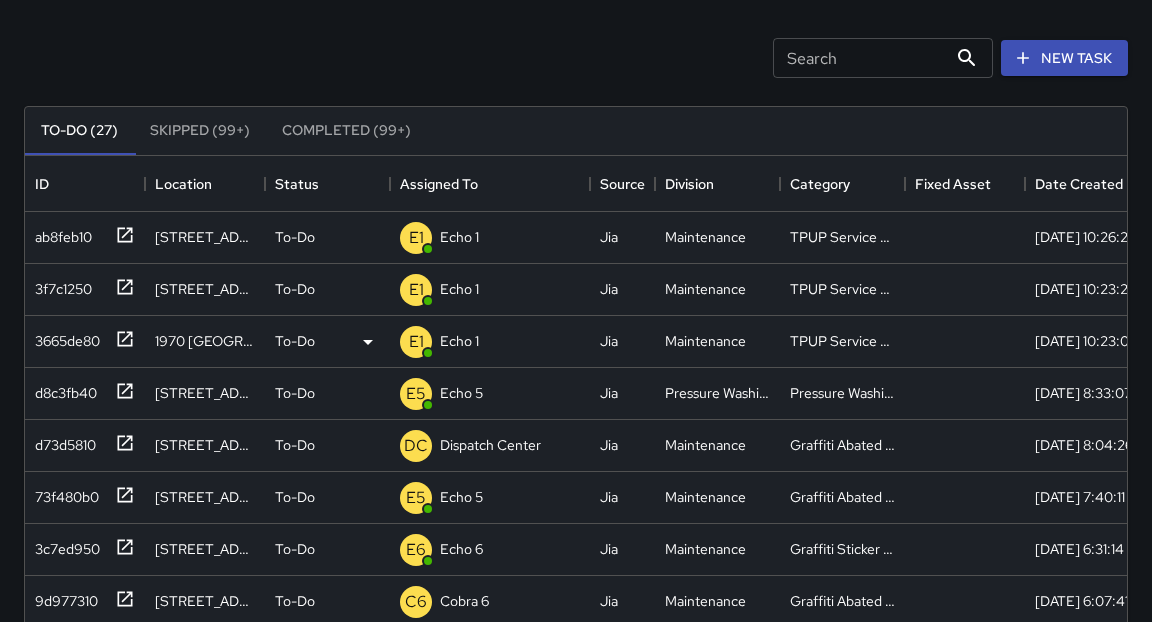 click on "Search Search New Task" at bounding box center (576, 58) 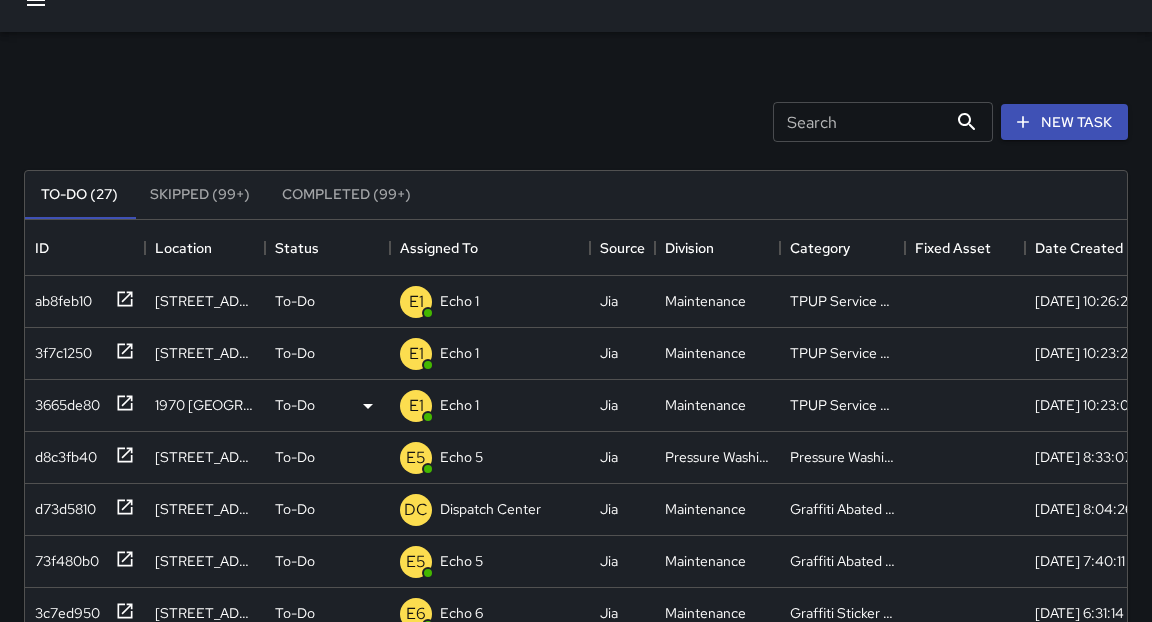 scroll, scrollTop: 0, scrollLeft: 0, axis: both 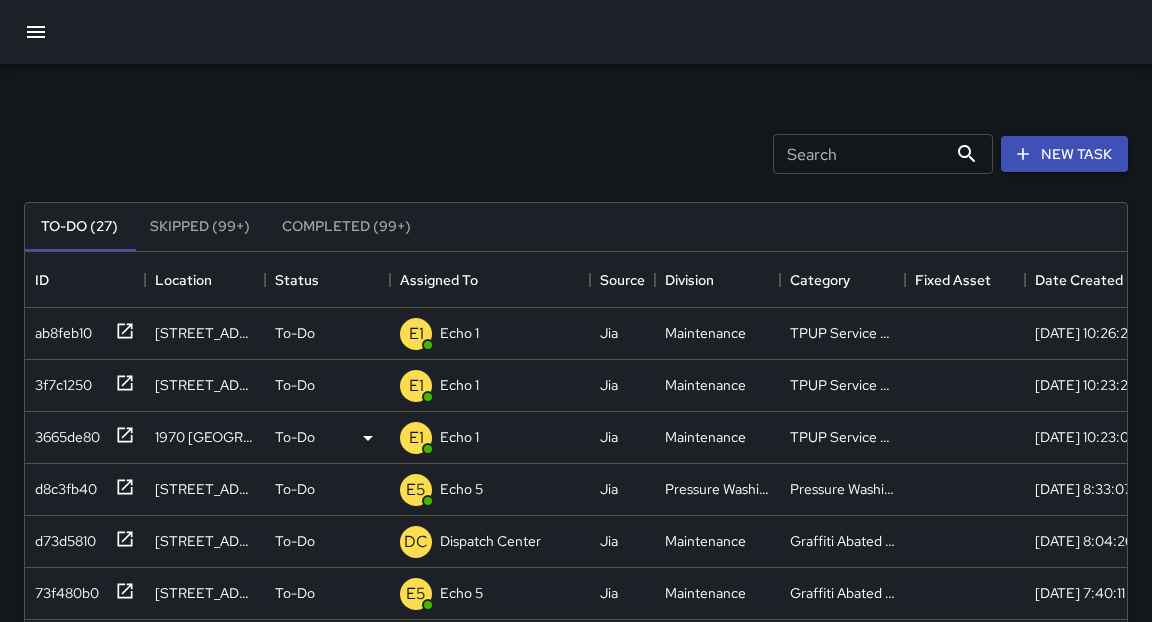 click 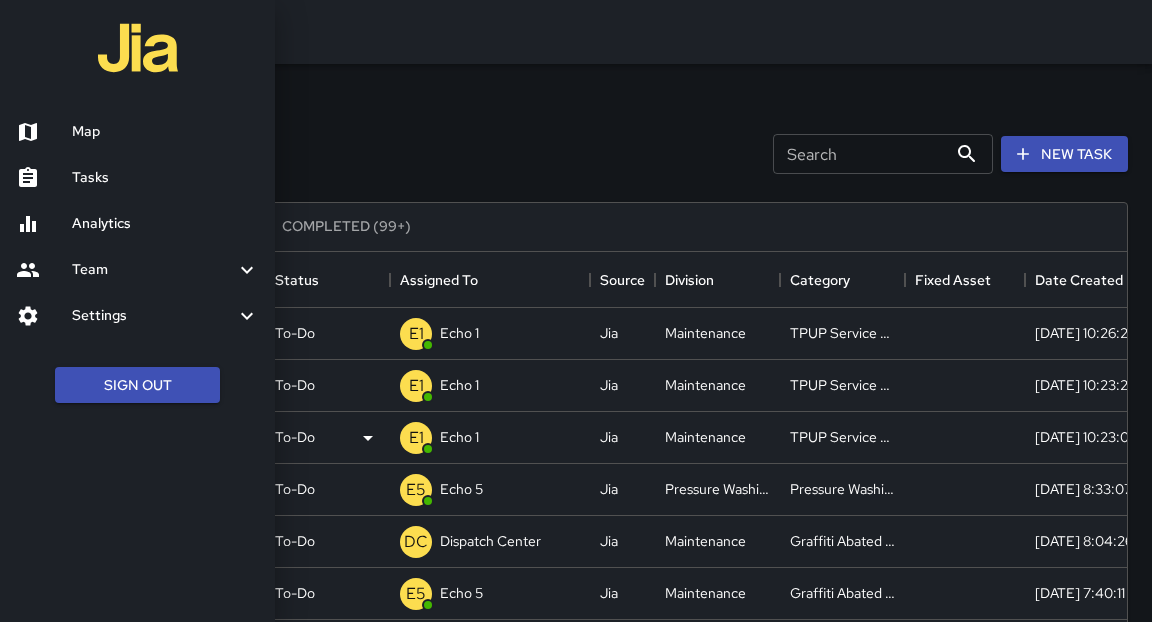 click on "Map" at bounding box center [165, 132] 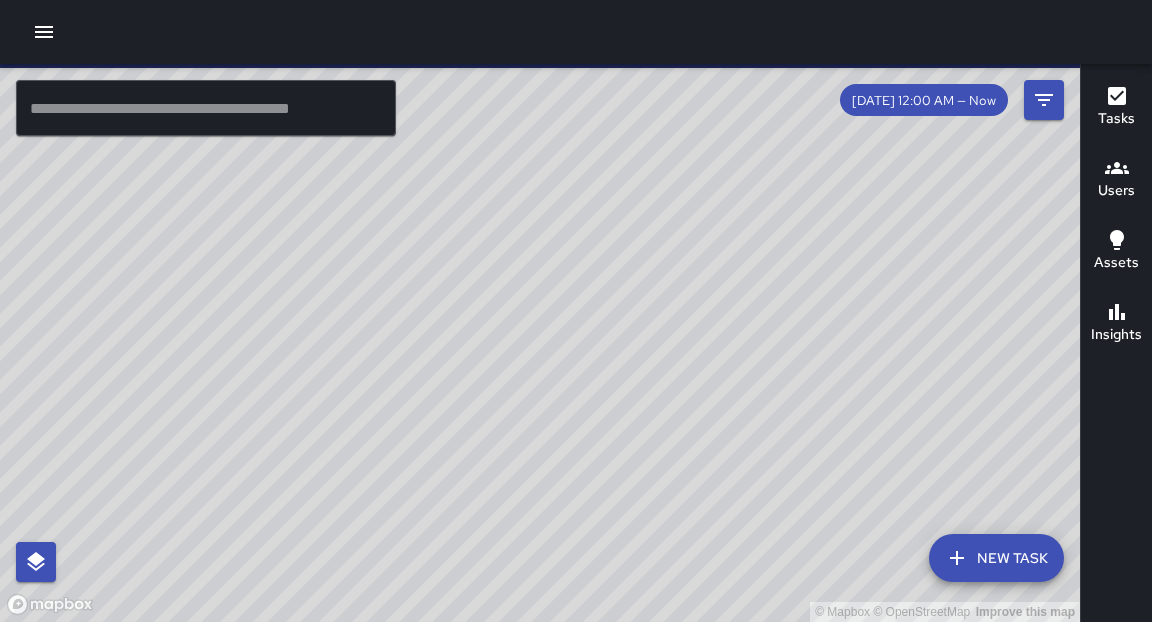 drag, startPoint x: 459, startPoint y: 343, endPoint x: 499, endPoint y: 437, distance: 102.156746 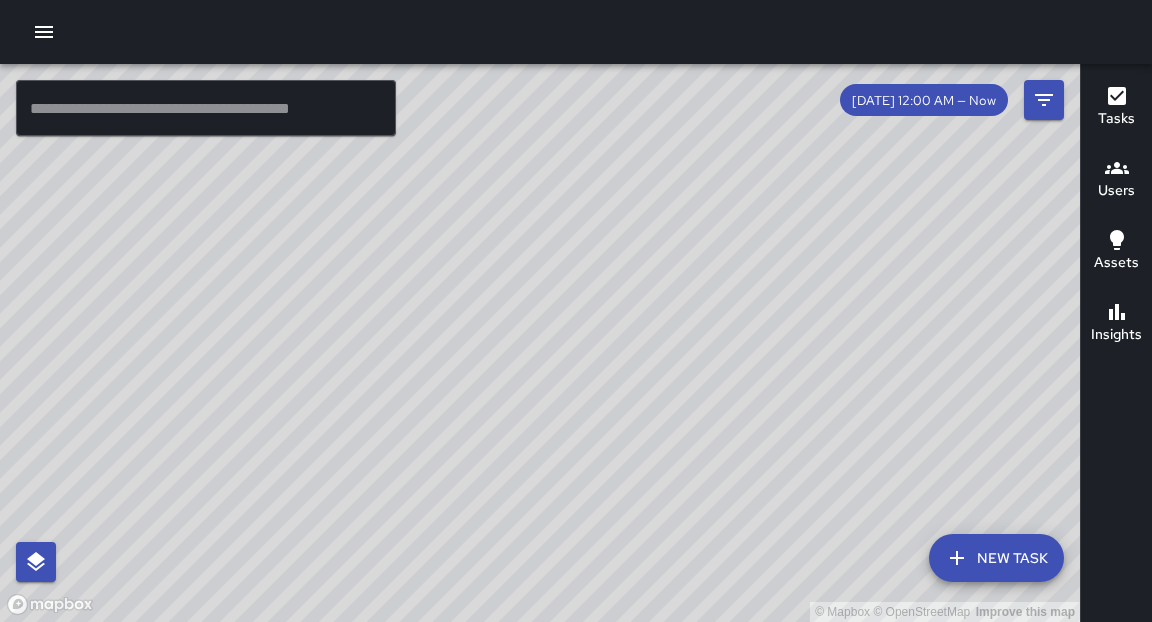 drag, startPoint x: 499, startPoint y: 437, endPoint x: 735, endPoint y: 407, distance: 237.89914 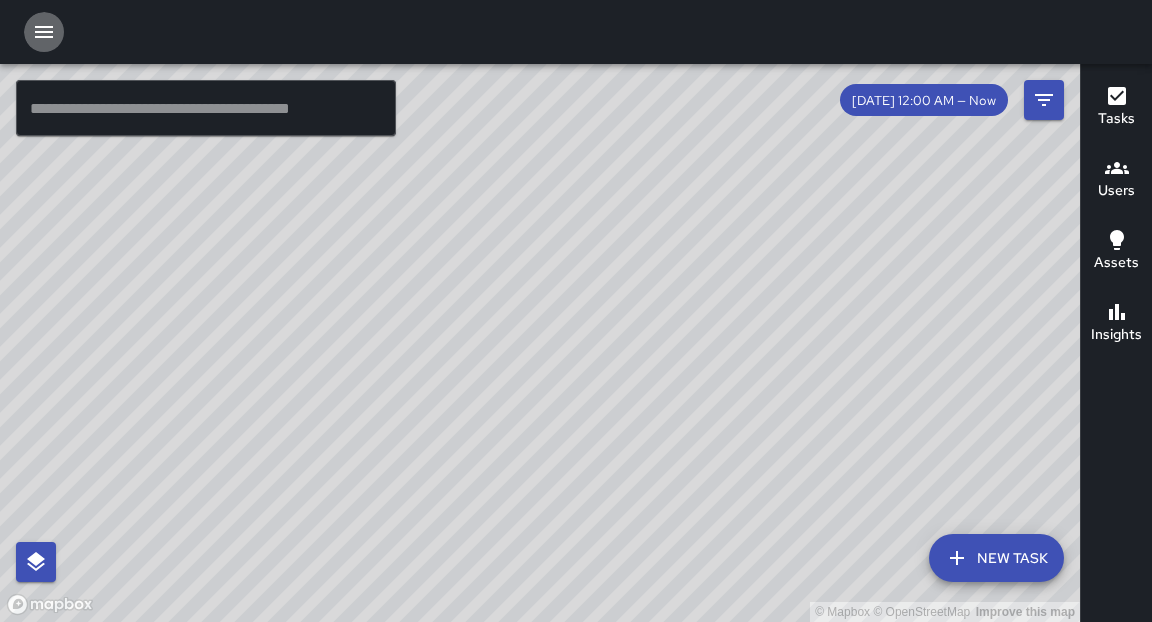 click 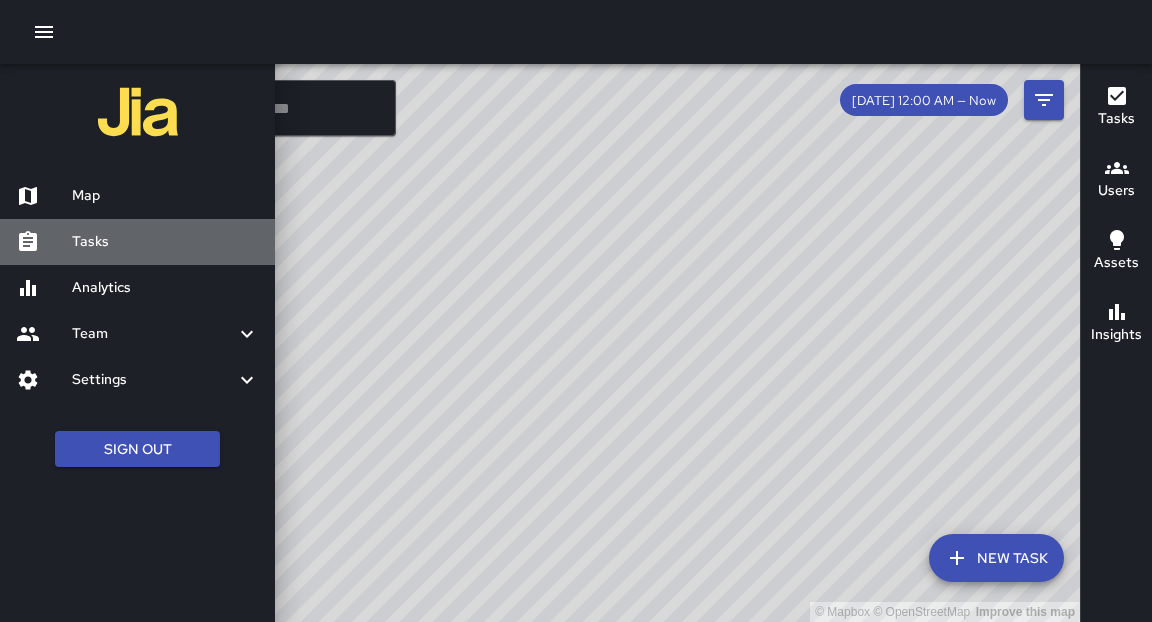 click on "Tasks" at bounding box center [165, 242] 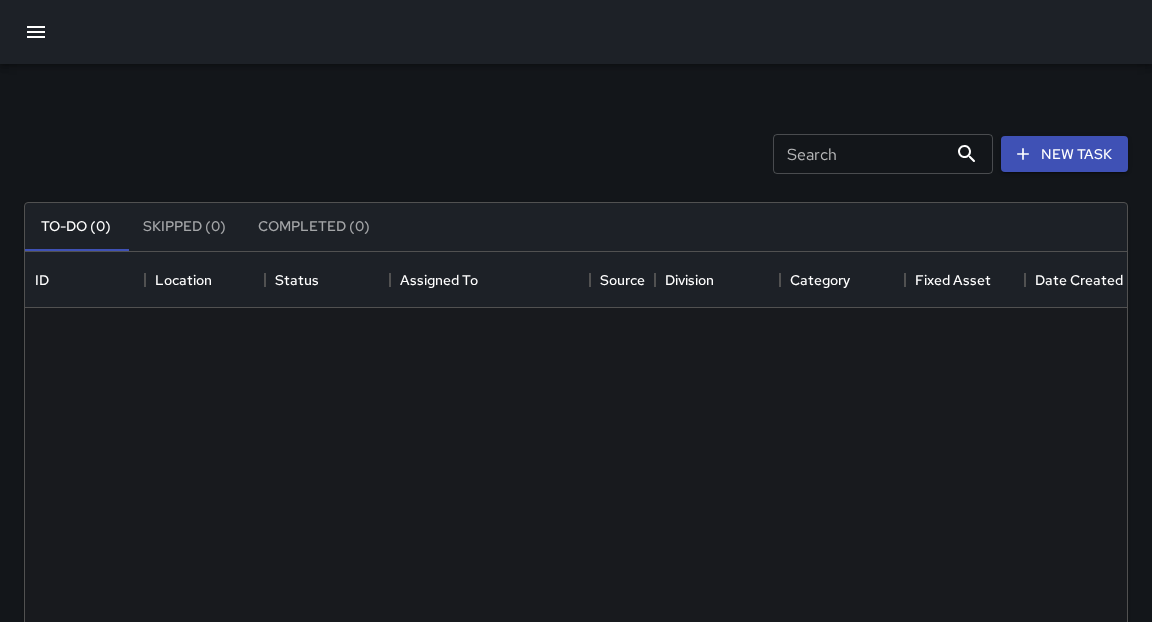 scroll, scrollTop: 0, scrollLeft: 0, axis: both 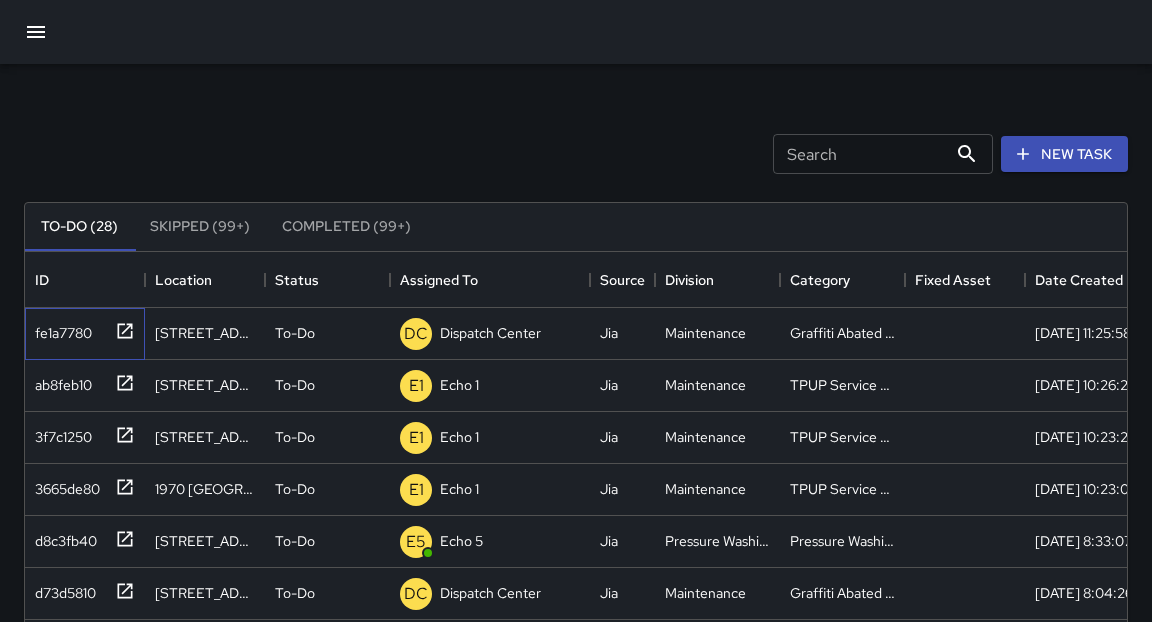 click 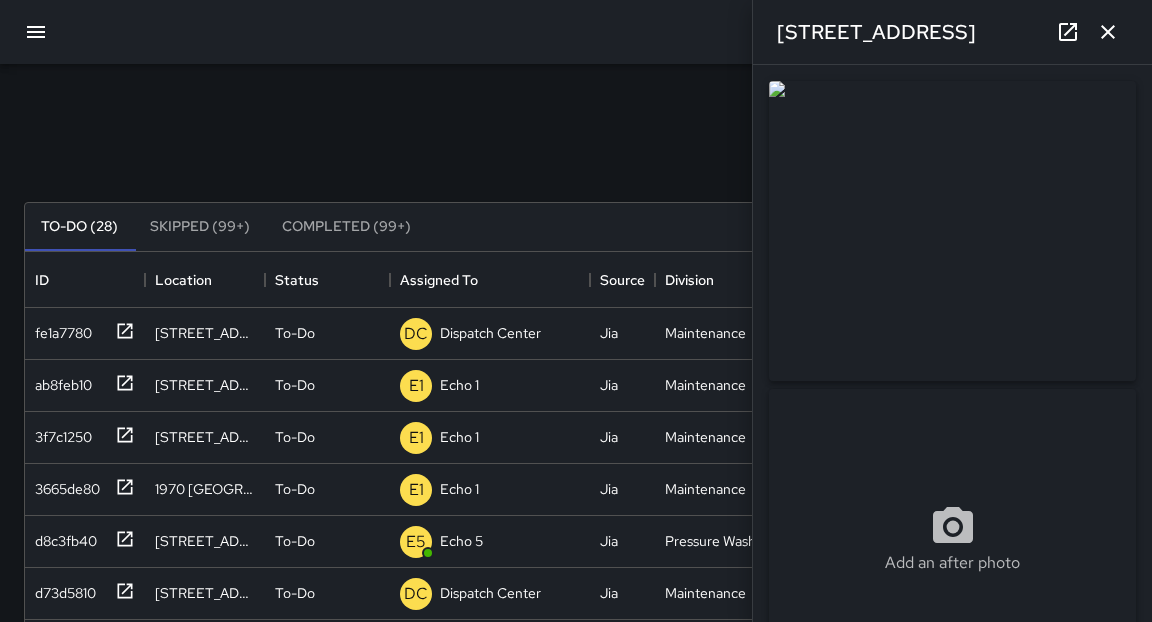 click on "**********" at bounding box center [952, 343] 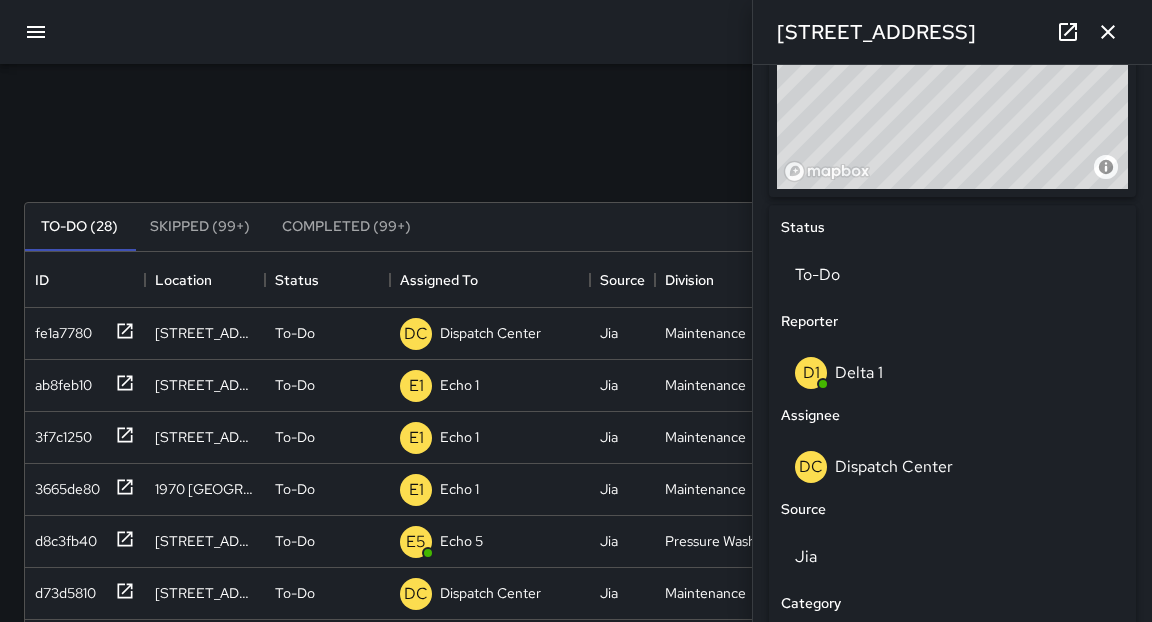 scroll, scrollTop: 861, scrollLeft: 0, axis: vertical 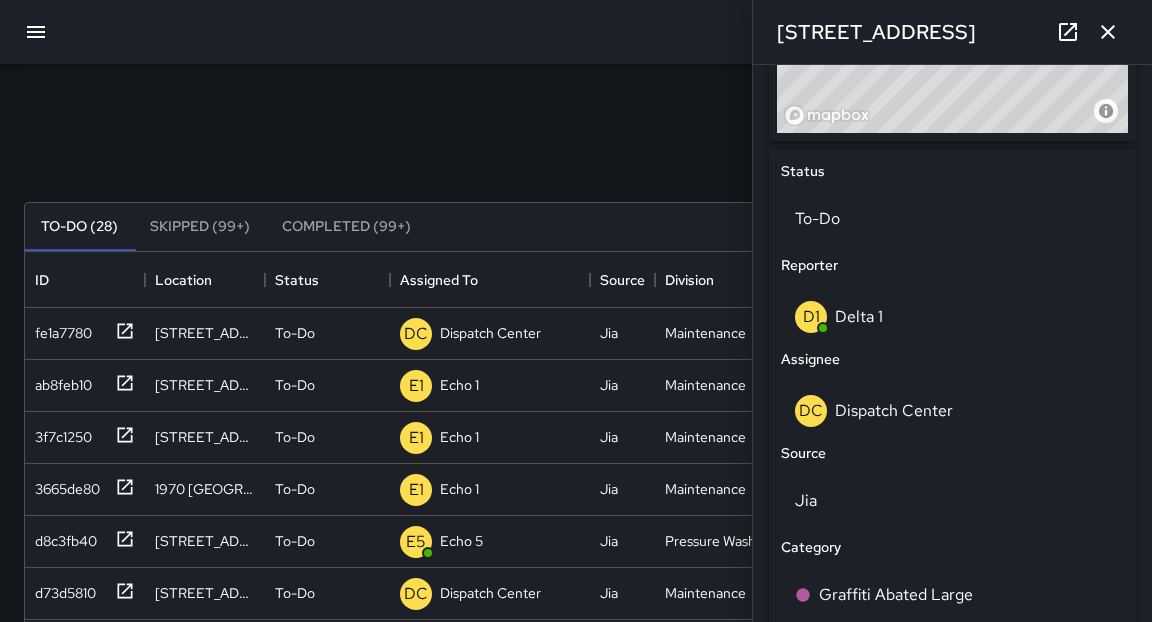 click on "Dispatch Center" at bounding box center [894, 410] 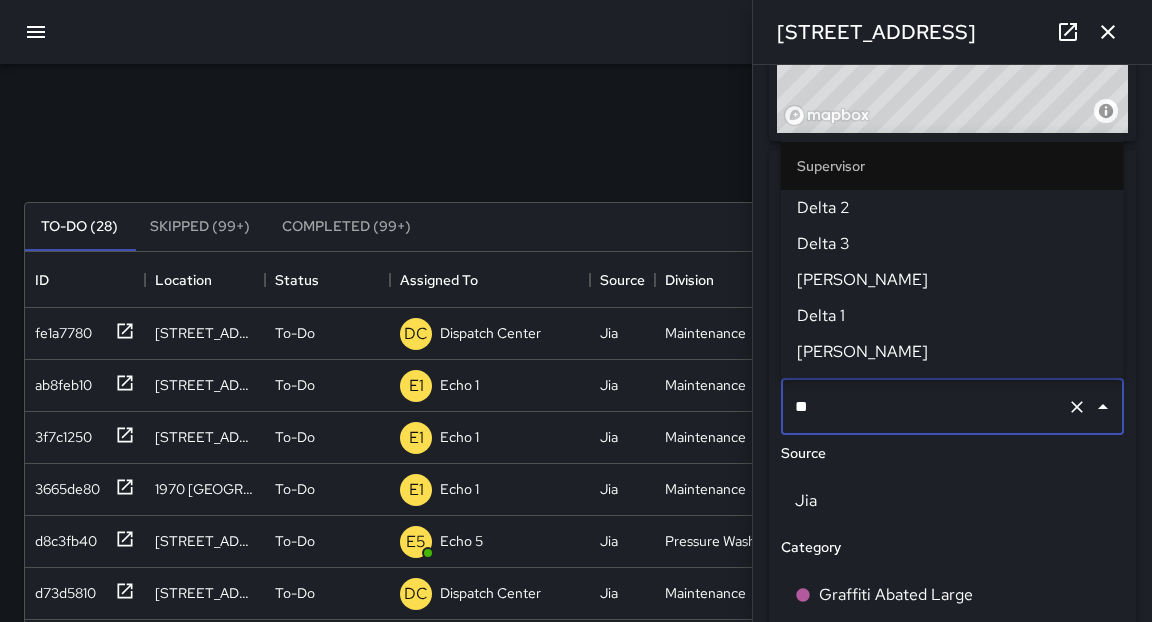 scroll, scrollTop: 0, scrollLeft: 0, axis: both 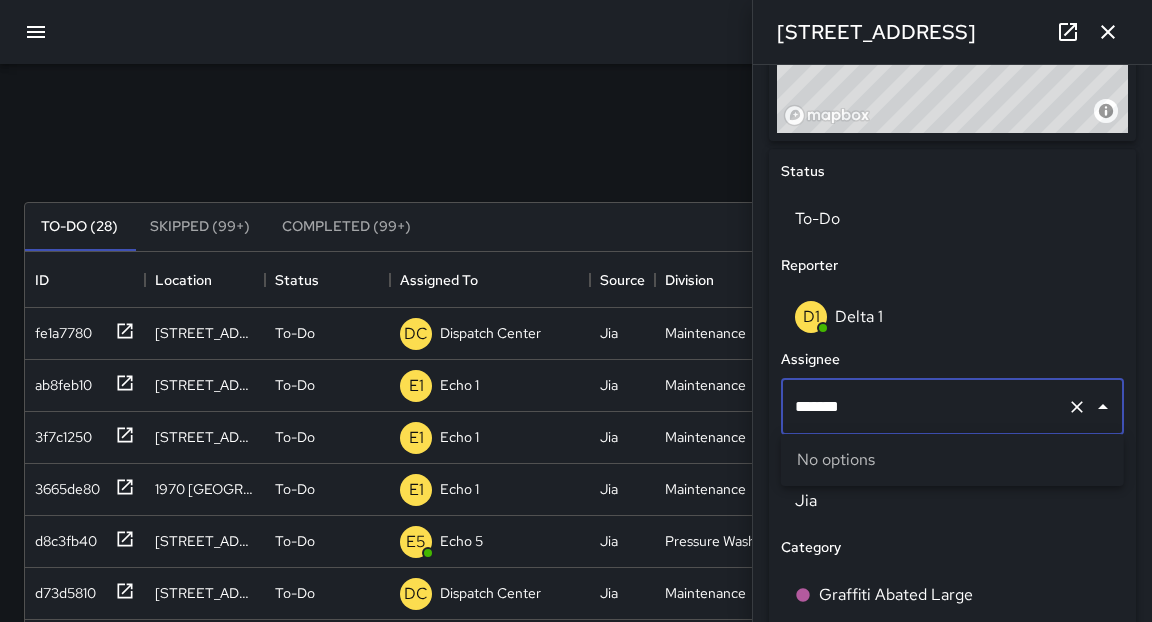 type on "******" 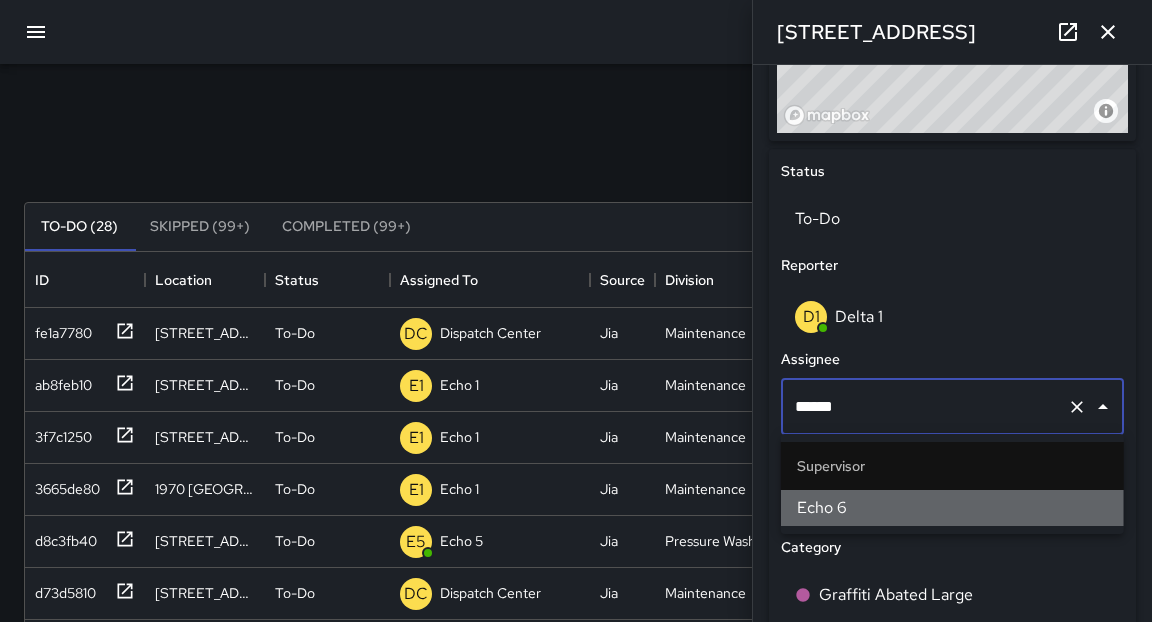 click on "Echo 6" at bounding box center [952, 508] 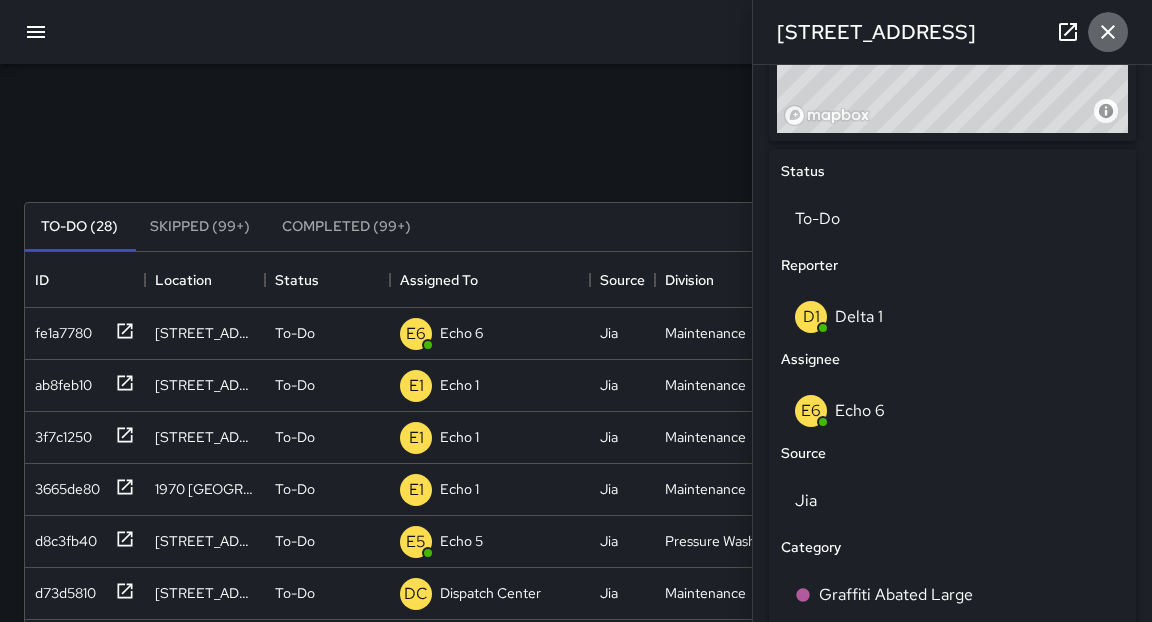 click 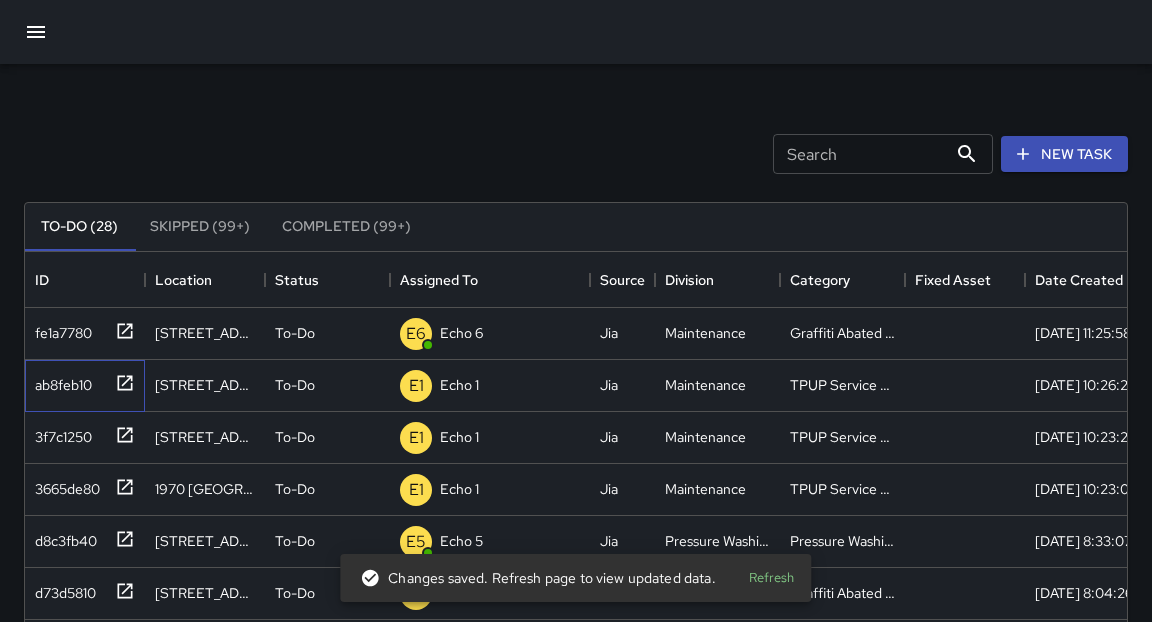 click 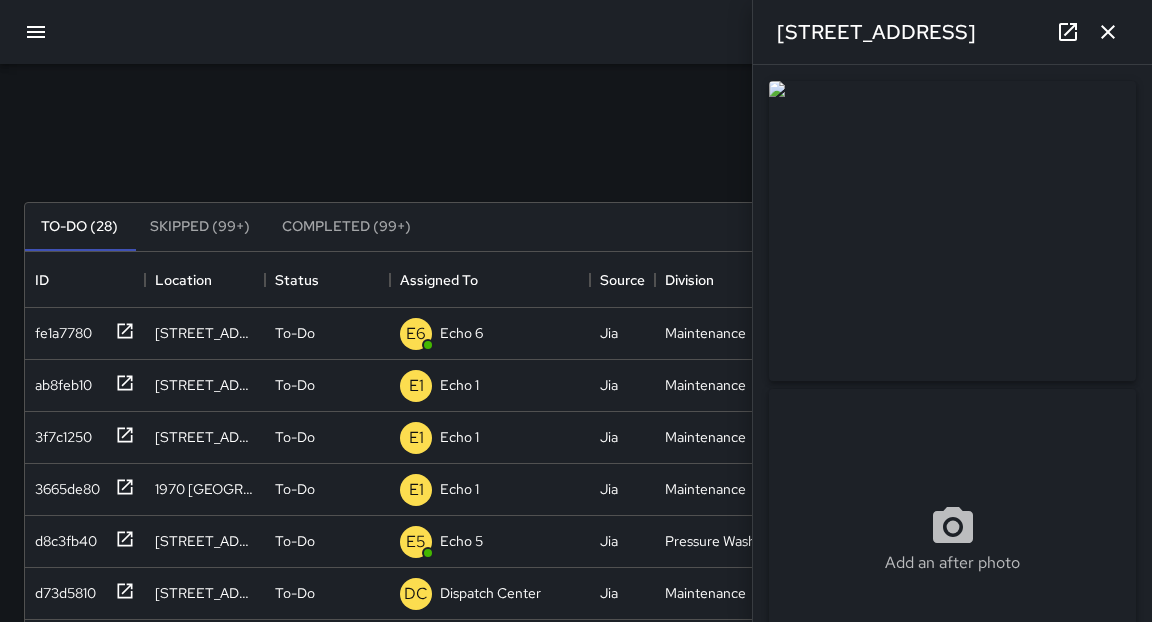 click on "**********" at bounding box center (952, 343) 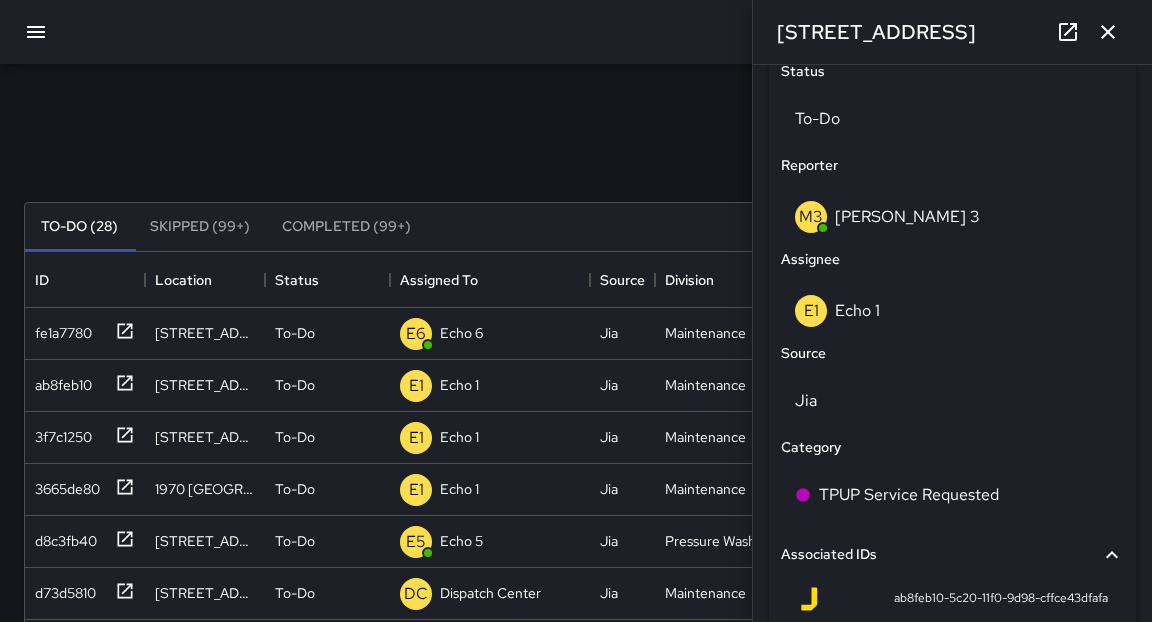 scroll, scrollTop: 992, scrollLeft: 0, axis: vertical 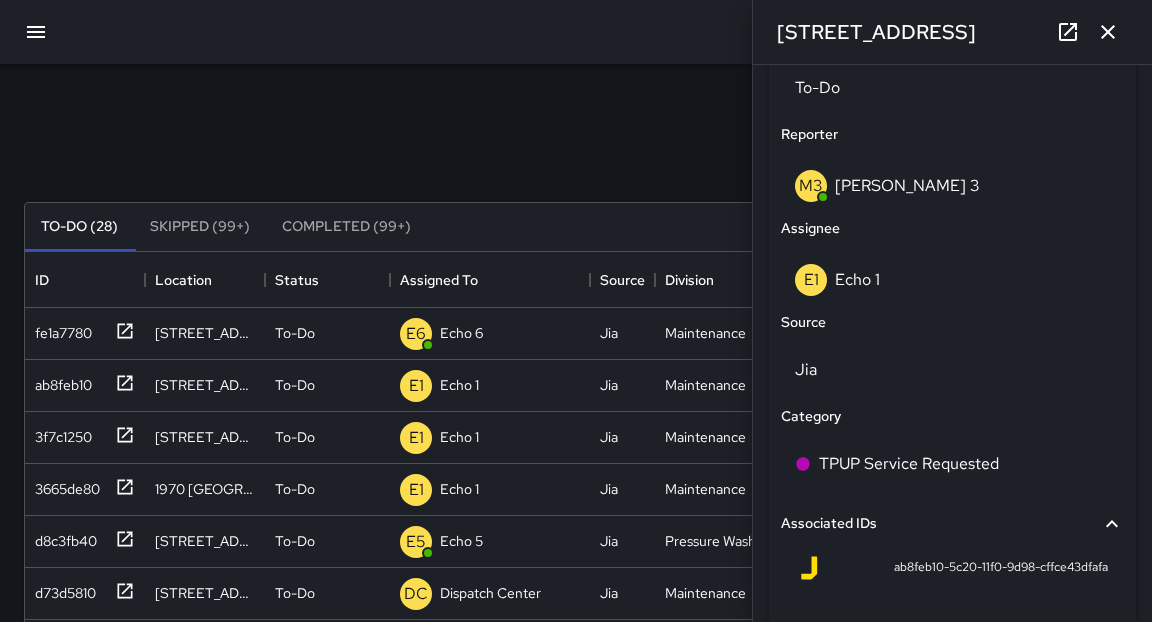 click on "Echo 1" at bounding box center [857, 279] 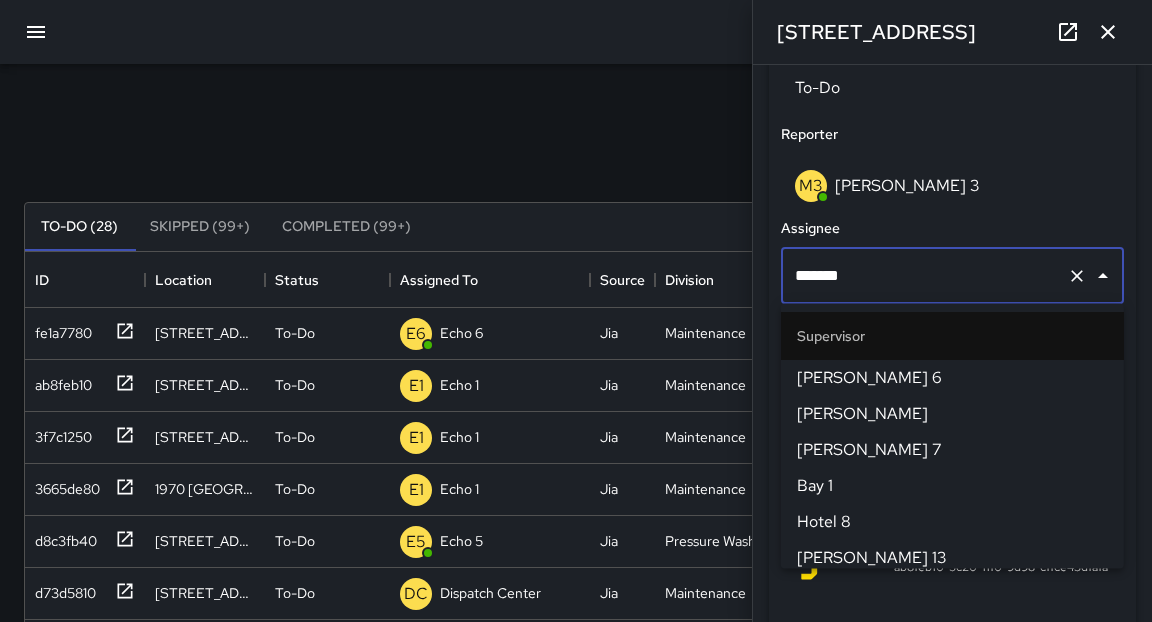 scroll, scrollTop: 511, scrollLeft: 0, axis: vertical 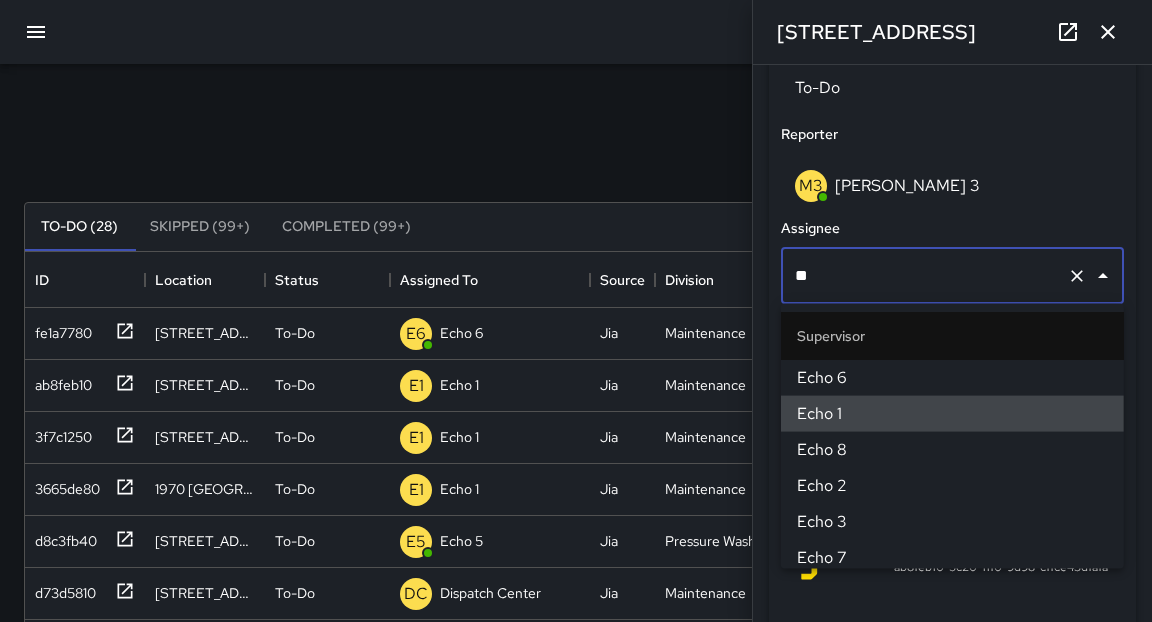 type on "*" 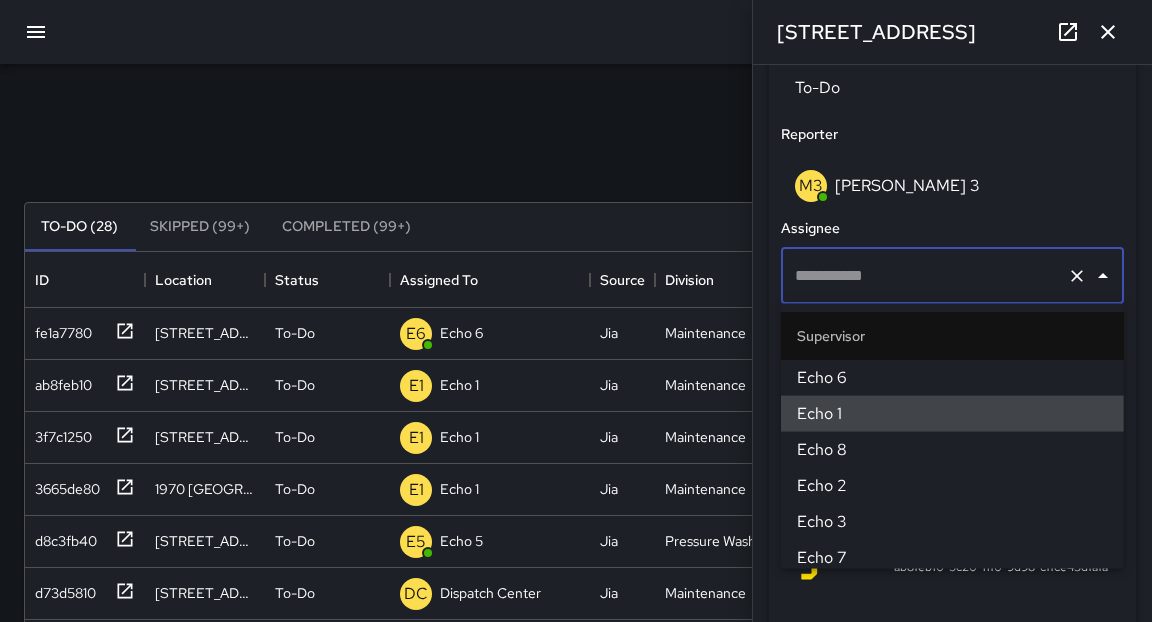 scroll, scrollTop: 0, scrollLeft: 0, axis: both 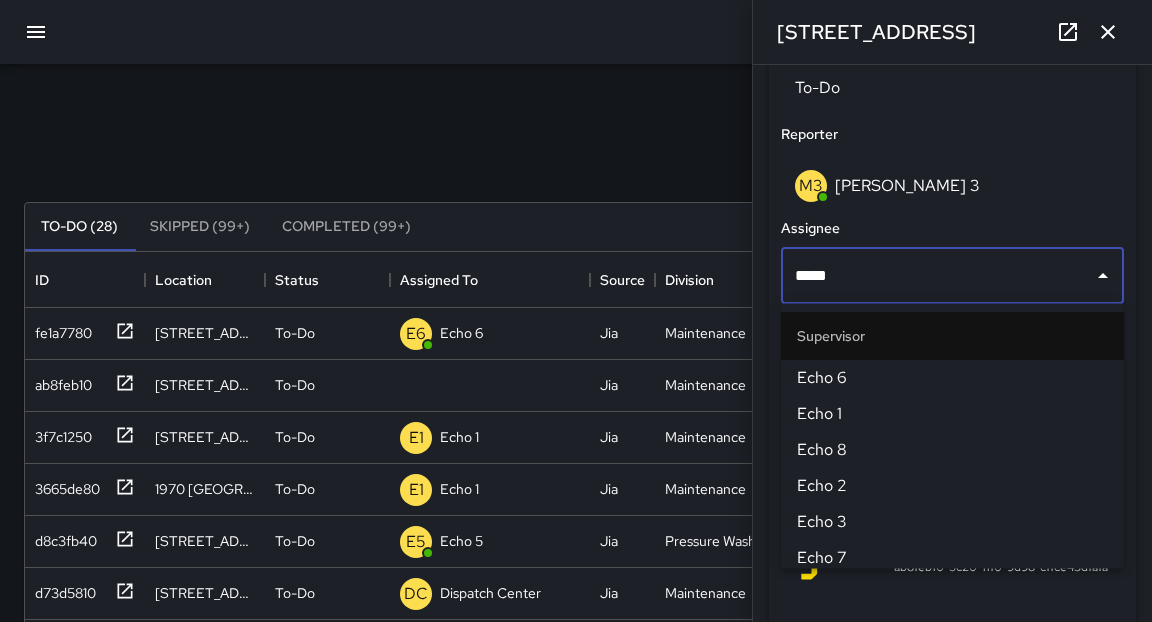type on "******" 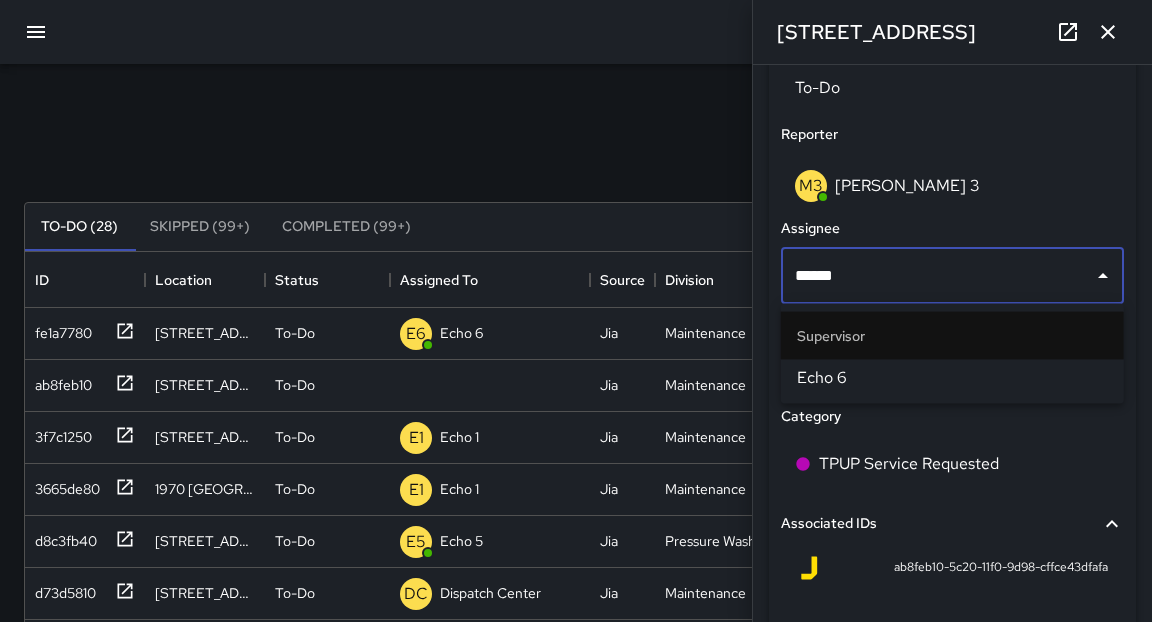 click on "Echo 6" at bounding box center [952, 378] 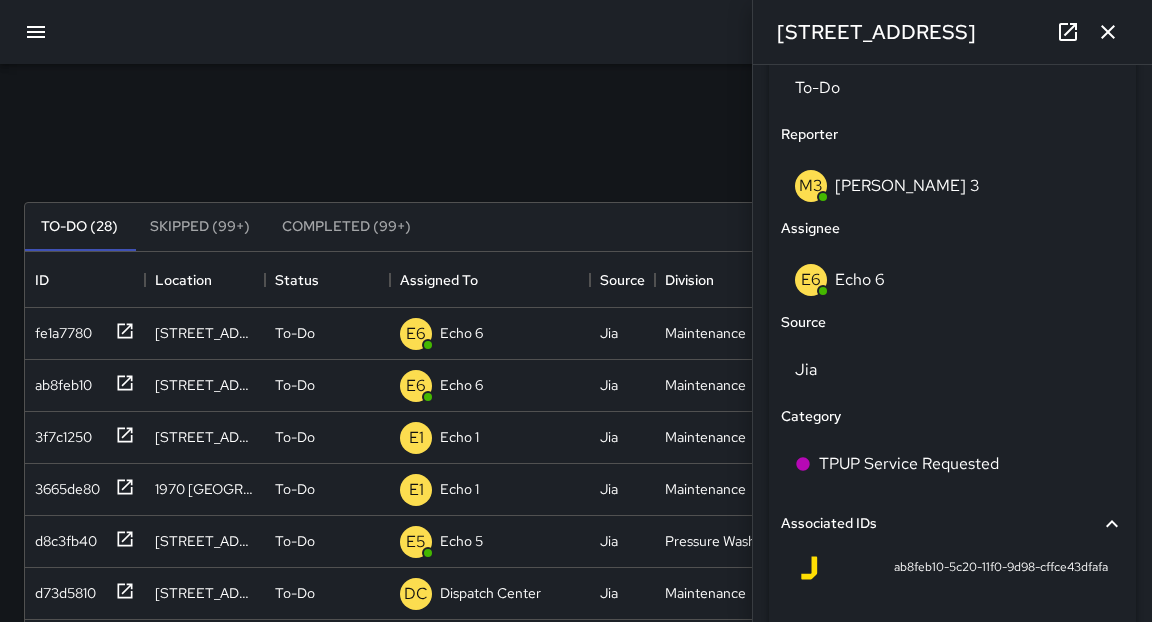 click 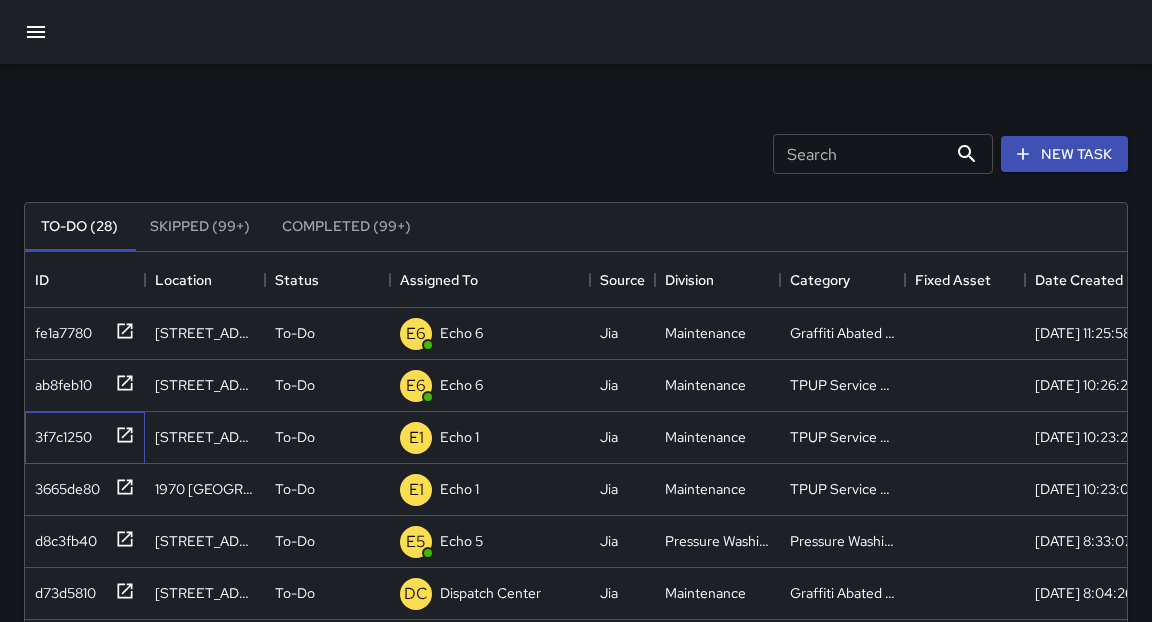 click 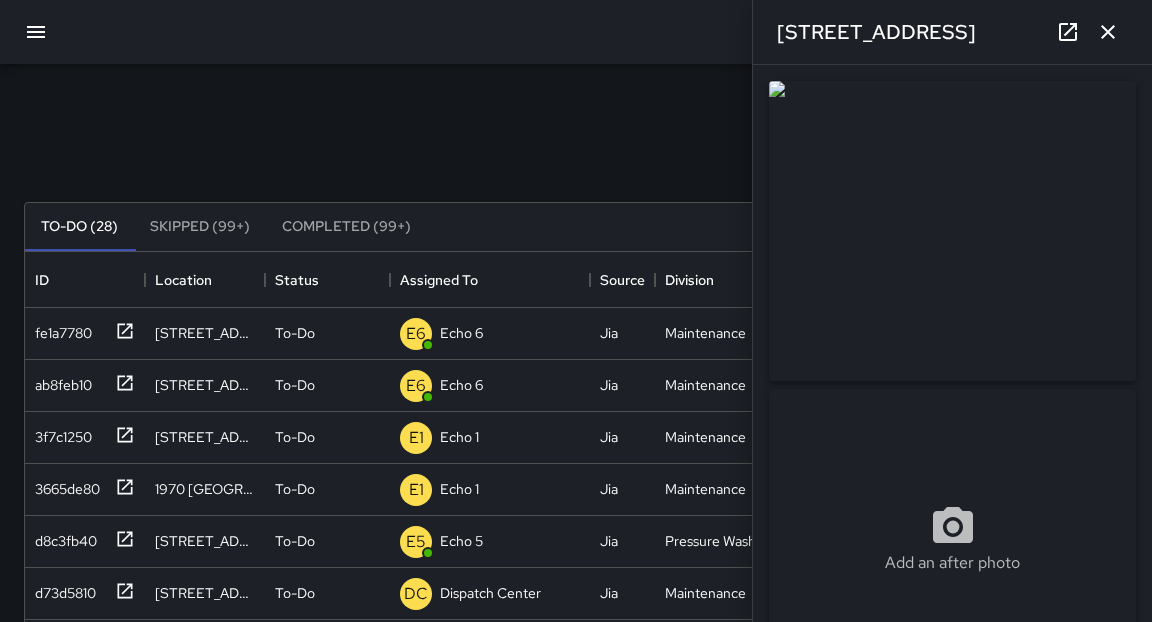 click on "**********" at bounding box center (952, 343) 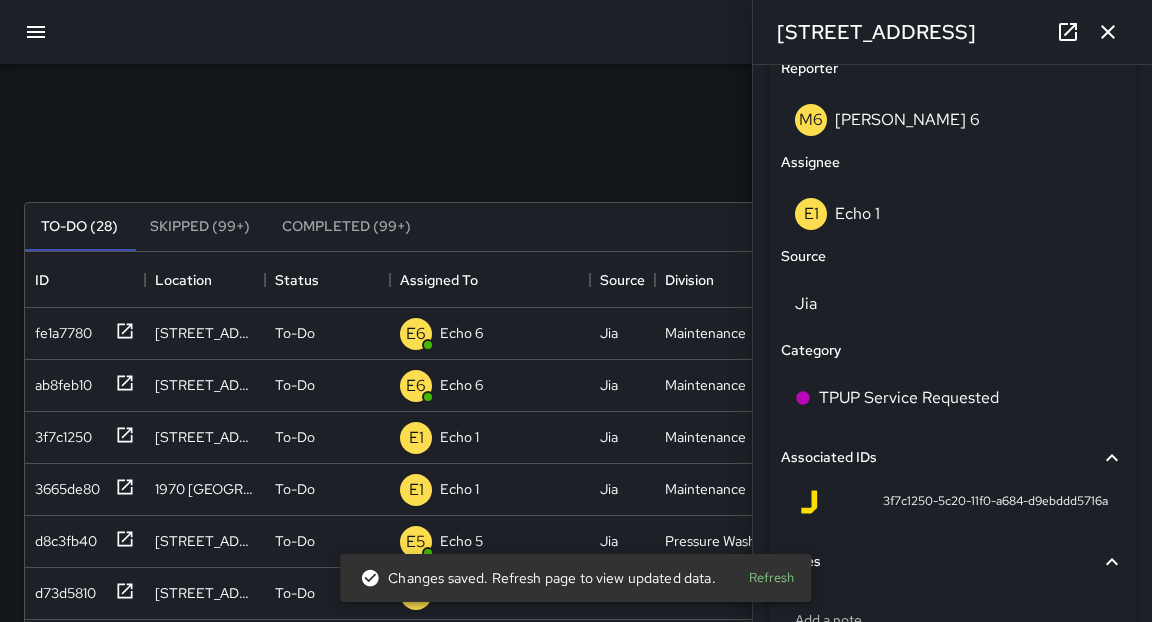 scroll, scrollTop: 1056, scrollLeft: 0, axis: vertical 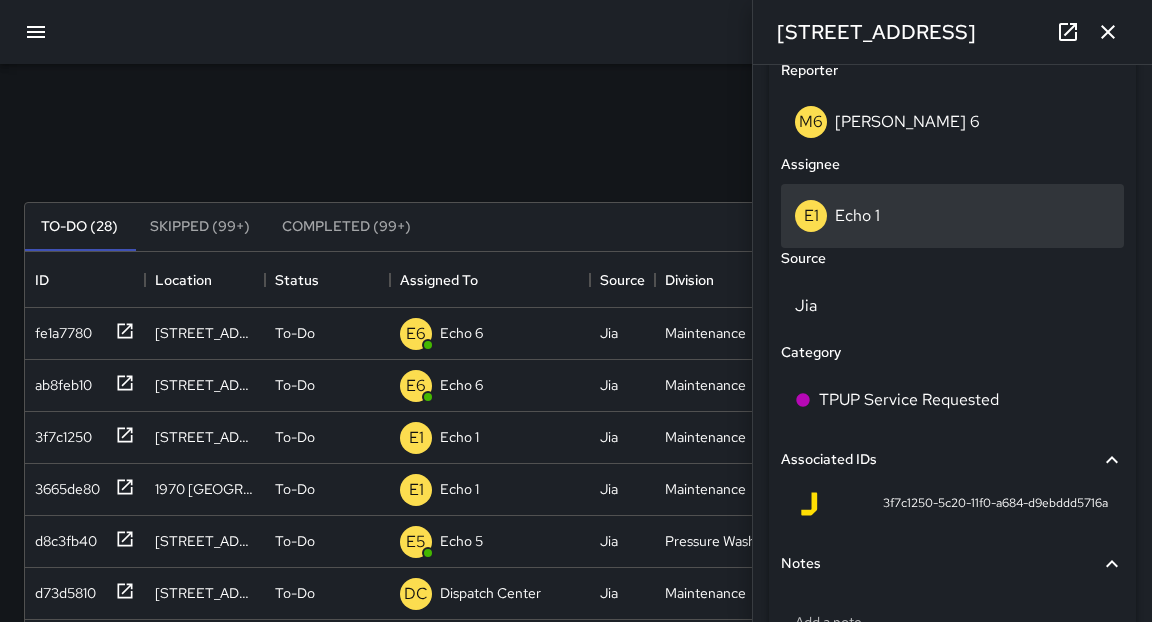click on "E1 Echo 1" at bounding box center (952, 216) 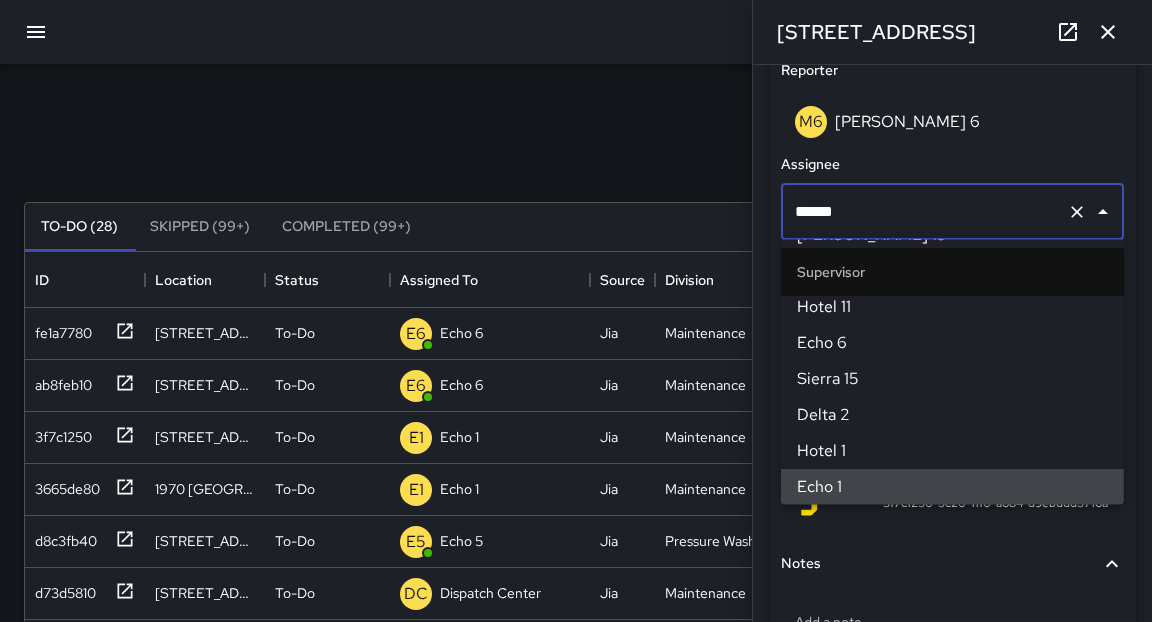 scroll, scrollTop: 0, scrollLeft: 0, axis: both 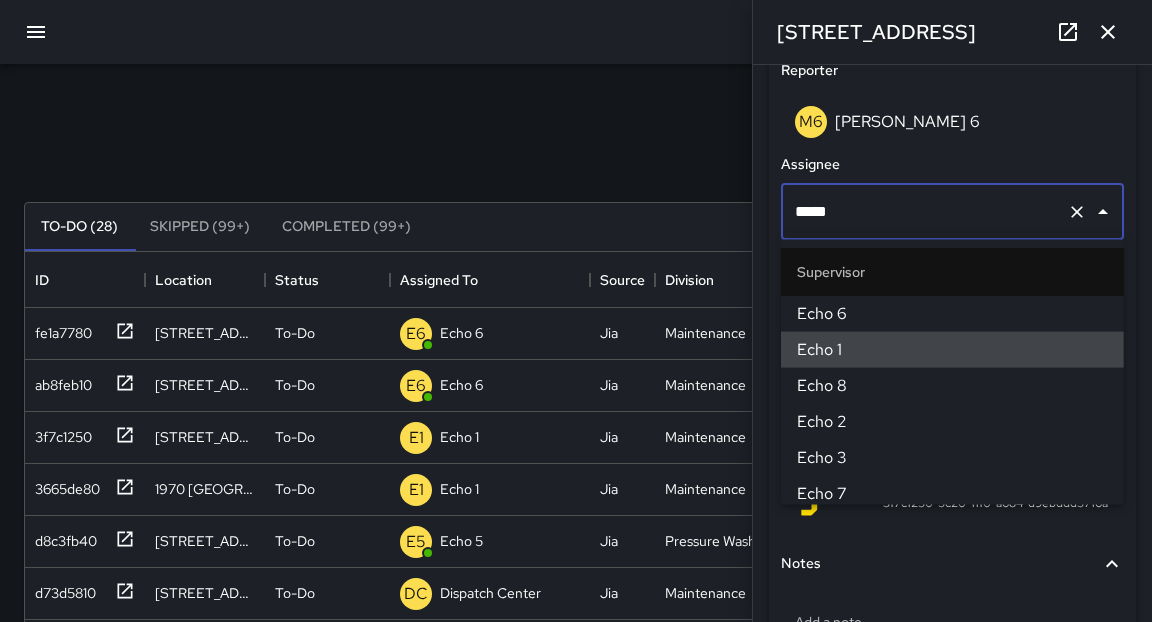 type on "******" 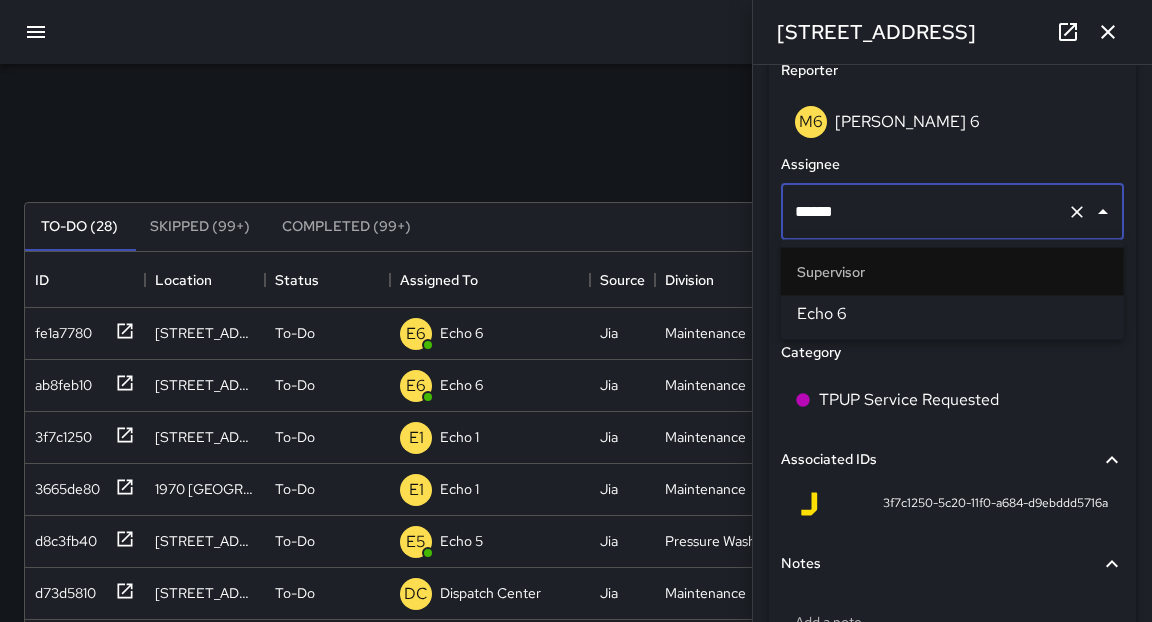 click on "Echo 6" at bounding box center (952, 314) 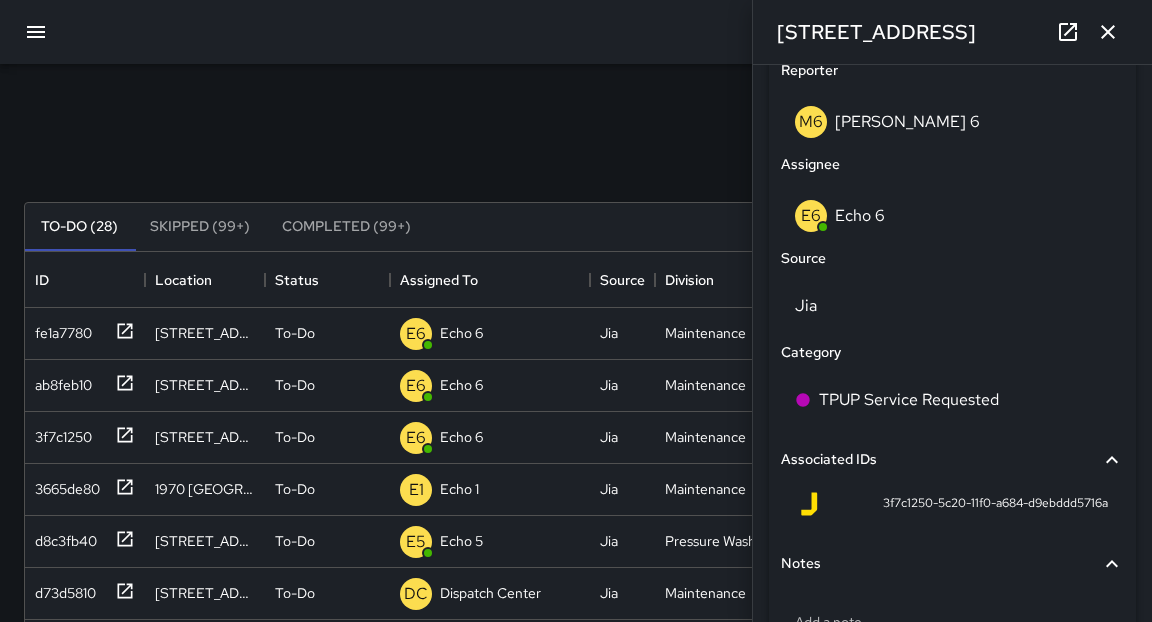 click 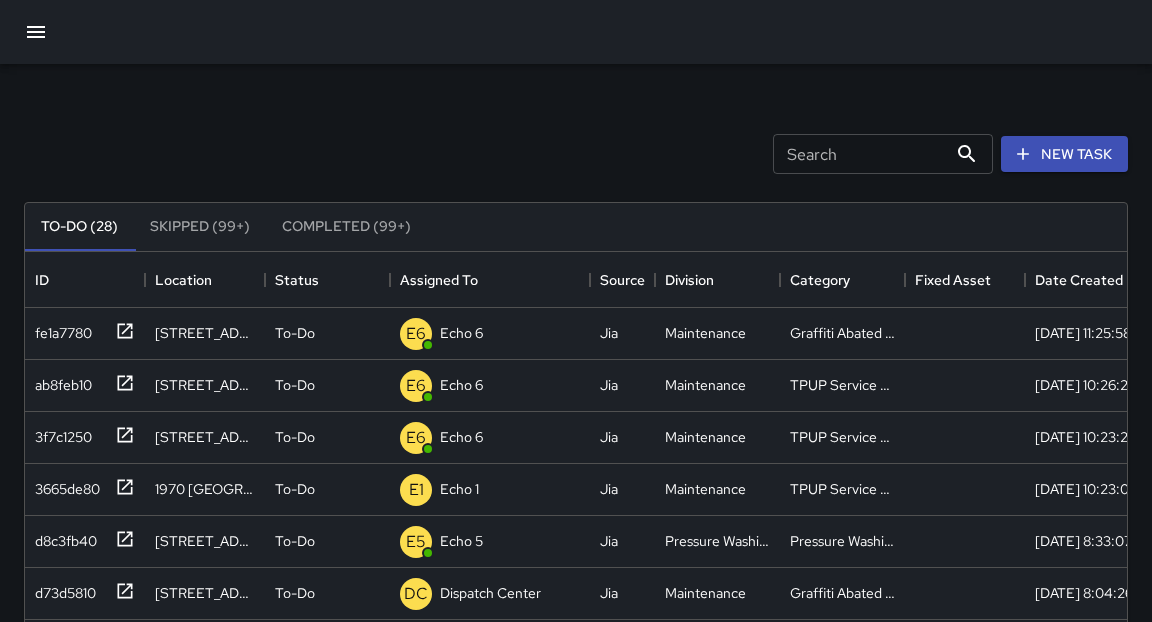 click on "Search Search New Task To-Do (28) Skipped (99+) Completed (99+) ID Location Status Assigned To Source Division Category Fixed Asset Date Created fe1a7780 1951 Telegraph Avenue To-Do E6 Echo 6 Jia Maintenance Graffiti Abated Large 7/8/2025, 11:25:58 AM ab8feb10 393 13th Street To-Do E6 Echo 6 Jia Maintenance TPUP Service Requested  7/8/2025, 10:26:23 AM 3f7c1250 351 17th Street To-Do E6 Echo 6 Jia Maintenance TPUP Service Requested  7/8/2025, 10:23:22 AM 3665de80 1970 Broadway To-Do E1 Echo 1  Jia Maintenance TPUP Service Requested  7/8/2025, 10:23:07 AM d8c3fb40 1430 Broadway To-Do E5 Echo 5 Jia Pressure Washing Pressure Washing Hotspot List Completed 7/8/2025, 8:33:07 AM d73d5810 755 Franklin Street To-Do DC Dispatch Center Jia Maintenance Graffiti Abated Large 7/8/2025, 8:04:26 AM 73f480b0 436 14th Street To-Do E5 Echo 5 Jia Maintenance Graffiti Abated Large 7/8/2025, 7:40:11 AM 3c7ed950 435 19th Street To-Do E6 Echo 6 Jia Maintenance Graffiti Sticker Abated Small 7/7/2025, 6:31:14 PM 9d977310 2545 Broadway" at bounding box center [576, 622] 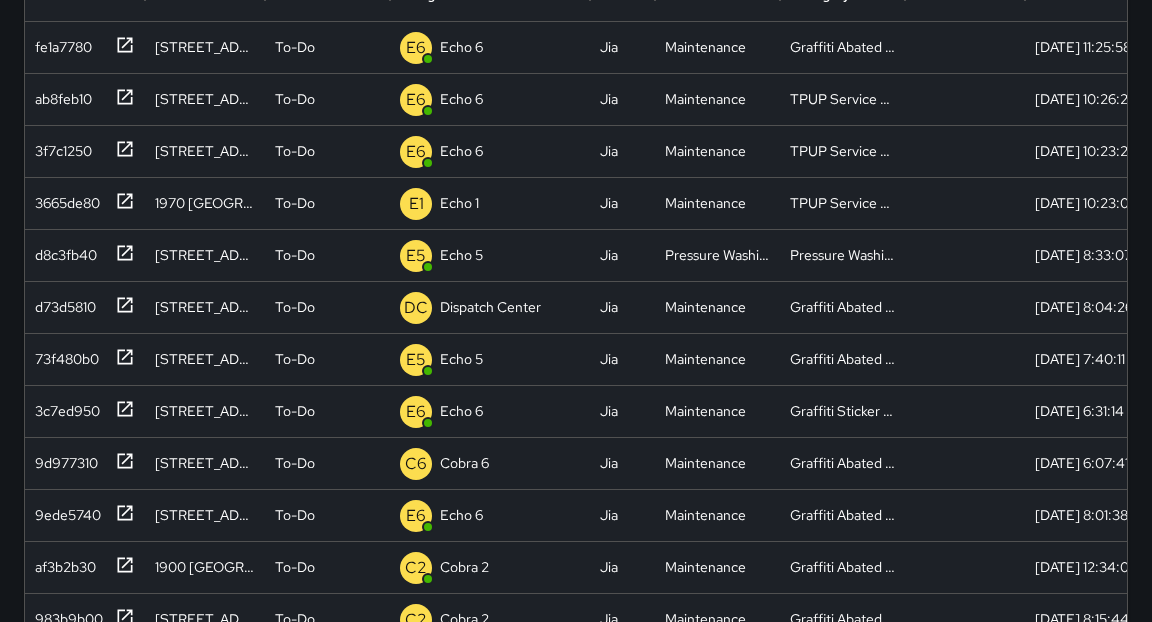 scroll, scrollTop: 288, scrollLeft: 0, axis: vertical 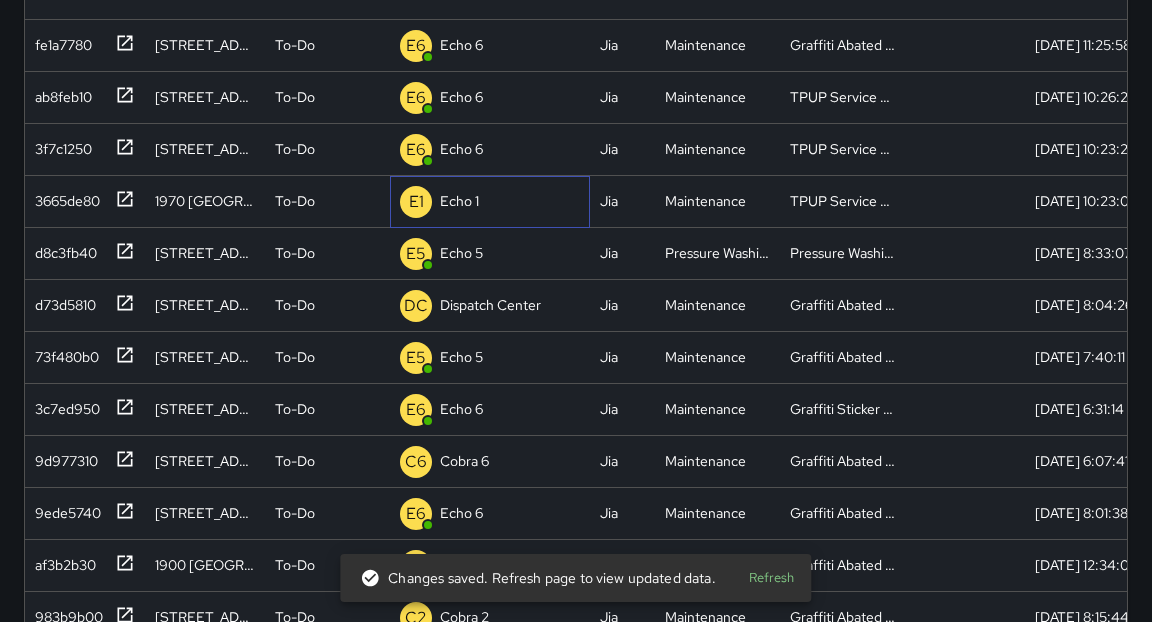 click on "Echo 1" at bounding box center [459, 201] 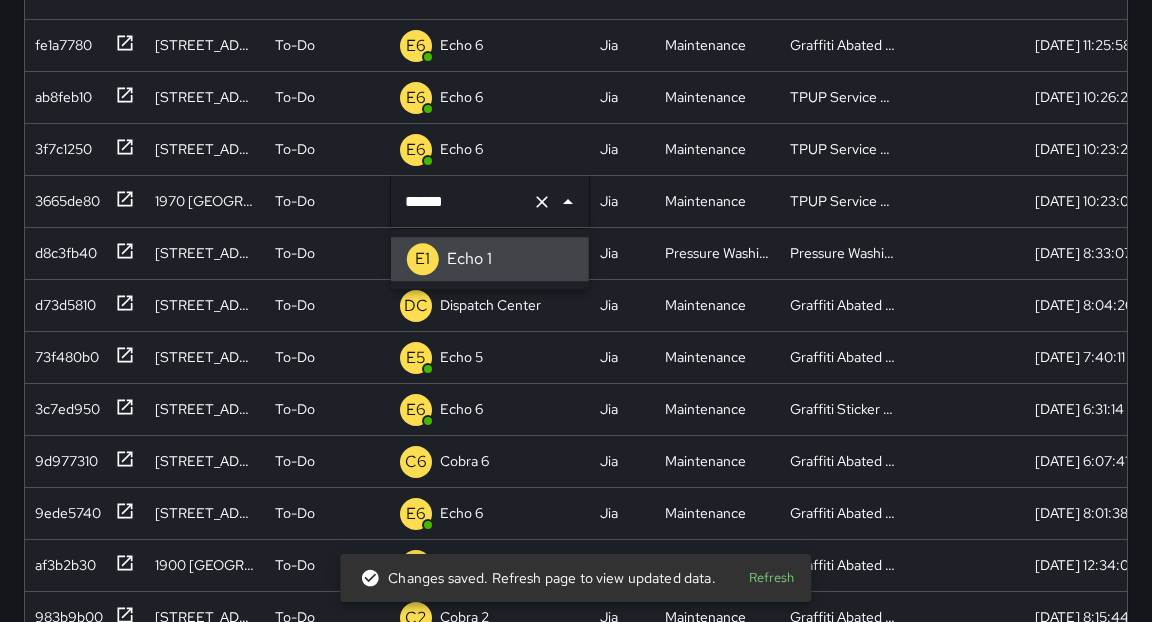 scroll, scrollTop: 0, scrollLeft: 0, axis: both 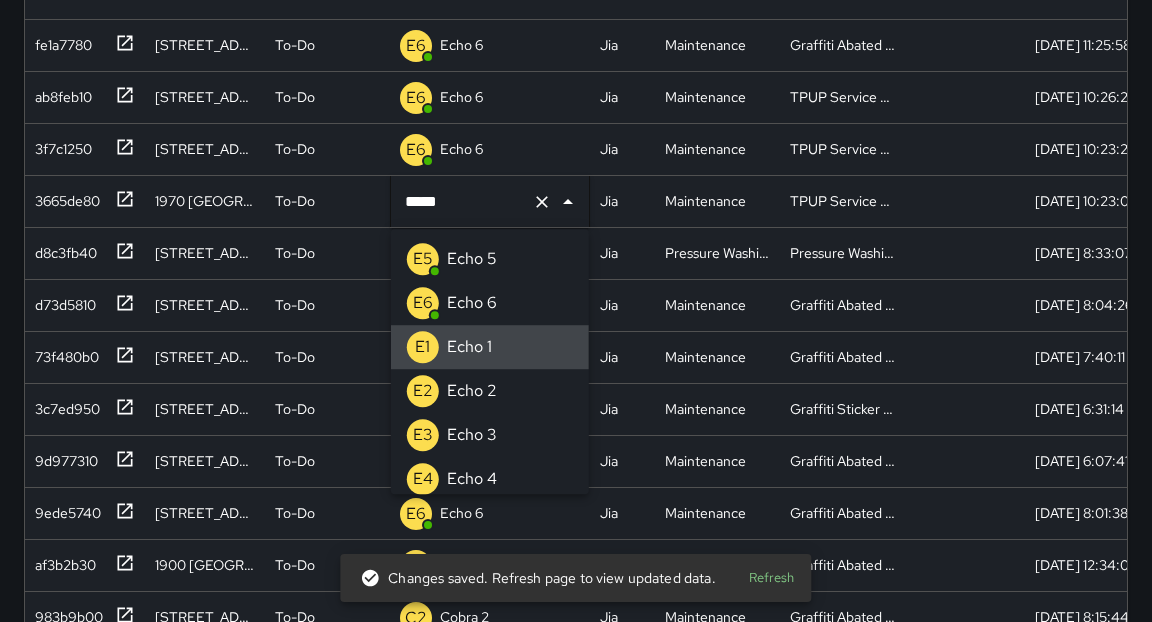 type on "******" 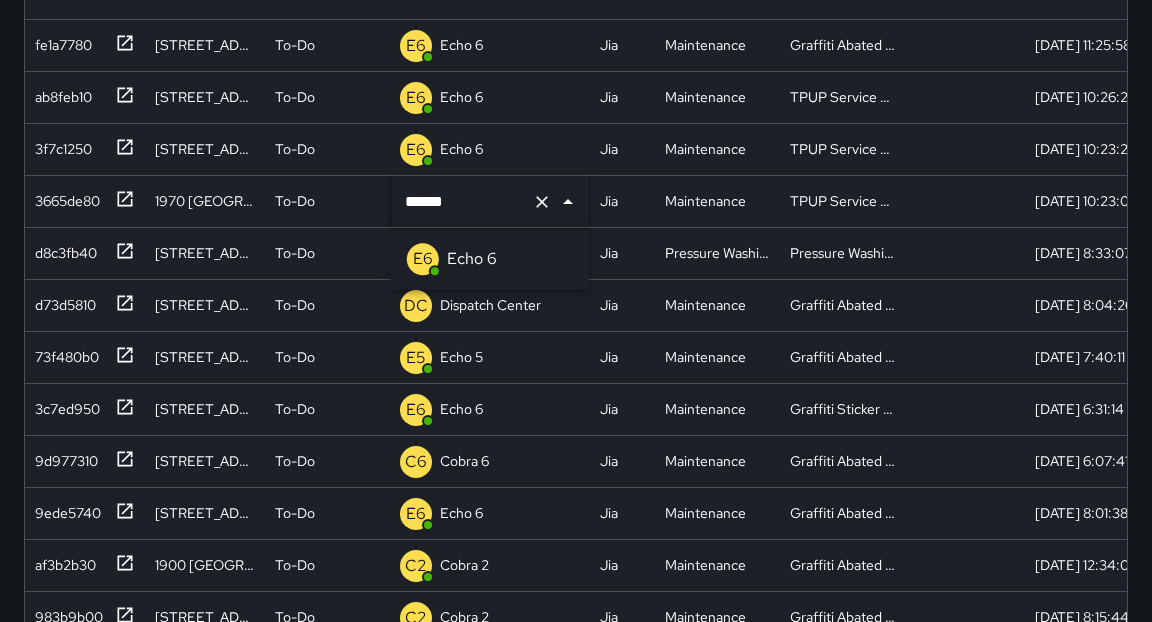 click on "Echo 6" at bounding box center (472, 259) 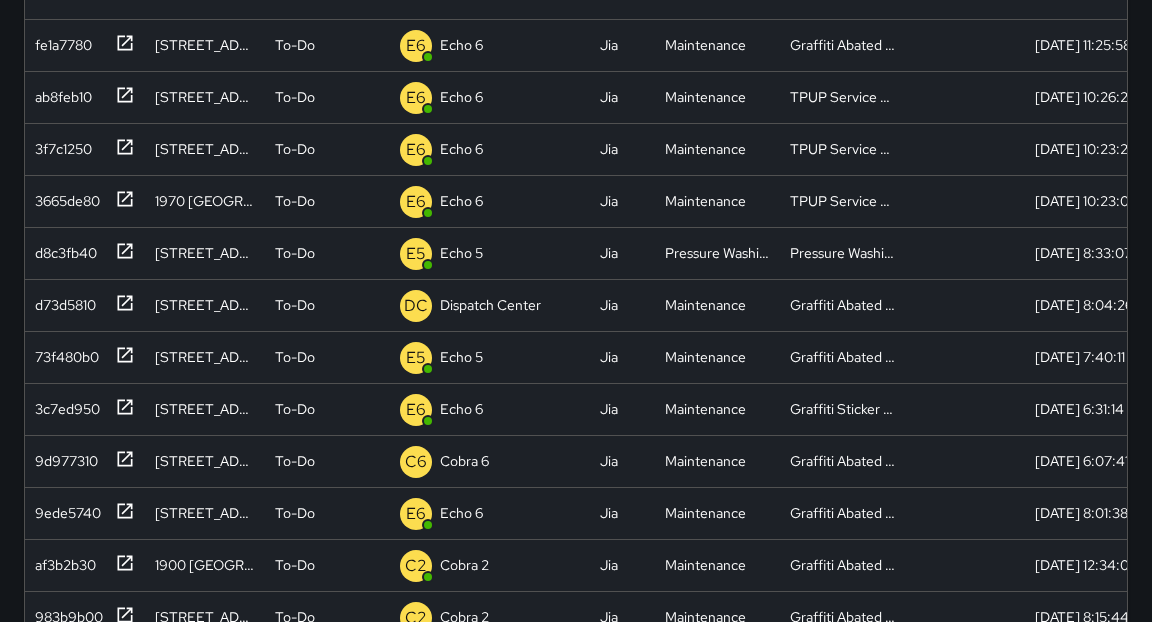 click on "Search Search New Task To-Do (28) Skipped (99+) Completed (99+) ID Location Status Assigned To Source Division Category Fixed Asset Date Created fe1a7780 1951 Telegraph Avenue To-Do E6 Echo 6 Jia Maintenance Graffiti Abated Large 7/8/2025, 11:25:58 AM ab8feb10 393 13th Street To-Do E6 Echo 6 Jia Maintenance TPUP Service Requested  7/8/2025, 10:26:23 AM 3f7c1250 351 17th Street To-Do E6 Echo 6 Jia Maintenance TPUP Service Requested  7/8/2025, 10:23:22 AM 3665de80 1970 Broadway To-Do E6 Echo 6 Jia Maintenance TPUP Service Requested  7/8/2025, 10:23:07 AM d8c3fb40 1430 Broadway To-Do E5 Echo 5 Jia Pressure Washing Pressure Washing Hotspot List Completed 7/8/2025, 8:33:07 AM d73d5810 755 Franklin Street To-Do DC Dispatch Center Jia Maintenance Graffiti Abated Large 7/8/2025, 8:04:26 AM 73f480b0 436 14th Street To-Do E5 Echo 5 Jia Maintenance Graffiti Abated Large 7/8/2025, 7:40:11 AM 3c7ed950 435 19th Street To-Do E6 Echo 6 Jia Maintenance Graffiti Sticker Abated Small 7/7/2025, 6:31:14 PM 9d977310 2545 Broadway" at bounding box center [576, 334] 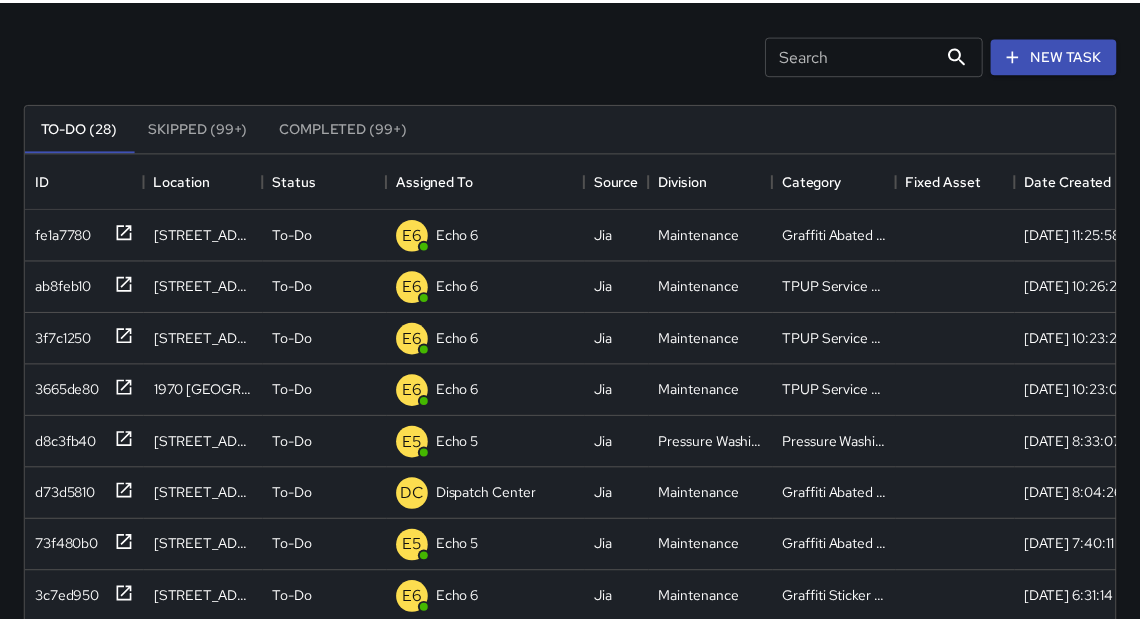 scroll, scrollTop: 128, scrollLeft: 0, axis: vertical 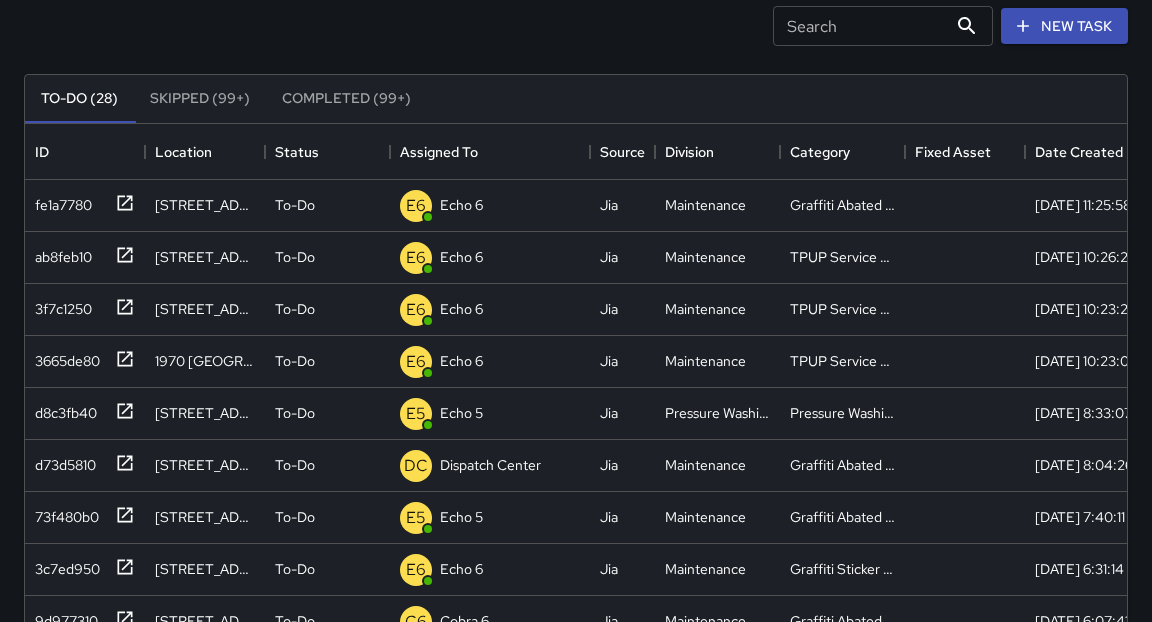click on "Search Search New Task To-Do (28) Skipped (99+) Completed (99+) ID Location Status Assigned To Source Division Category Fixed Asset Date Created fe1a7780 1951 Telegraph Avenue To-Do E6 Echo 6 Jia Maintenance Graffiti Abated Large 7/8/2025, 11:25:58 AM ab8feb10 393 13th Street To-Do E6 Echo 6 Jia Maintenance TPUP Service Requested  7/8/2025, 10:26:23 AM 3f7c1250 351 17th Street To-Do E6 Echo 6 Jia Maintenance TPUP Service Requested  7/8/2025, 10:23:22 AM 3665de80 1970 Broadway To-Do E6 Echo 6 Jia Maintenance TPUP Service Requested  7/8/2025, 10:23:07 AM d8c3fb40 1430 Broadway To-Do E5 Echo 5 Jia Pressure Washing Pressure Washing Hotspot List Completed 7/8/2025, 8:33:07 AM d73d5810 755 Franklin Street To-Do DC Dispatch Center Jia Maintenance Graffiti Abated Large 7/8/2025, 8:04:26 AM 73f480b0 436 14th Street To-Do E5 Echo 5 Jia Maintenance Graffiti Abated Large 7/8/2025, 7:40:11 AM 3c7ed950 435 19th Street To-Do E6 Echo 6 Jia Maintenance Graffiti Sticker Abated Small 7/7/2025, 6:31:14 PM 9d977310 2545 Broadway" at bounding box center (576, 494) 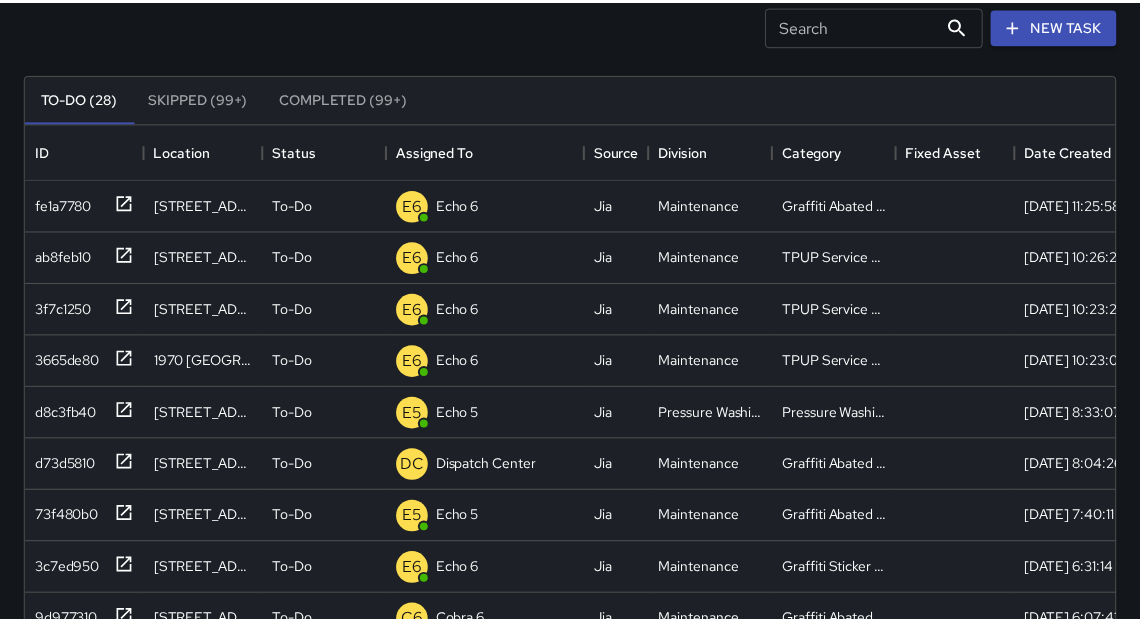 scroll, scrollTop: 835, scrollLeft: 1078, axis: both 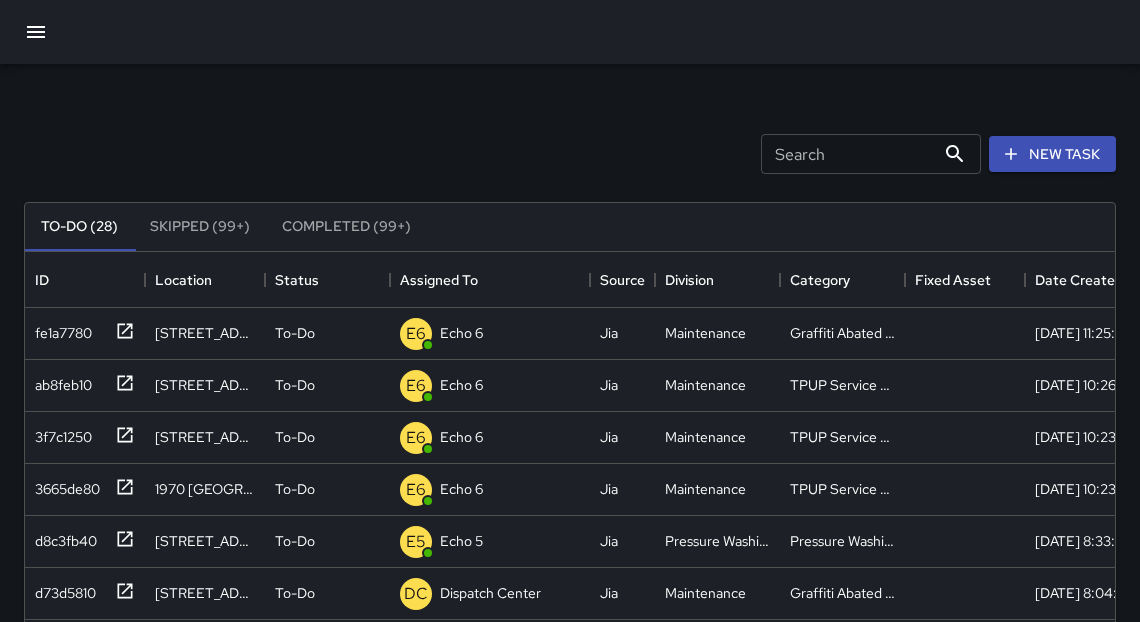 drag, startPoint x: 1146, startPoint y: 266, endPoint x: 35, endPoint y: 30, distance: 1135.7892 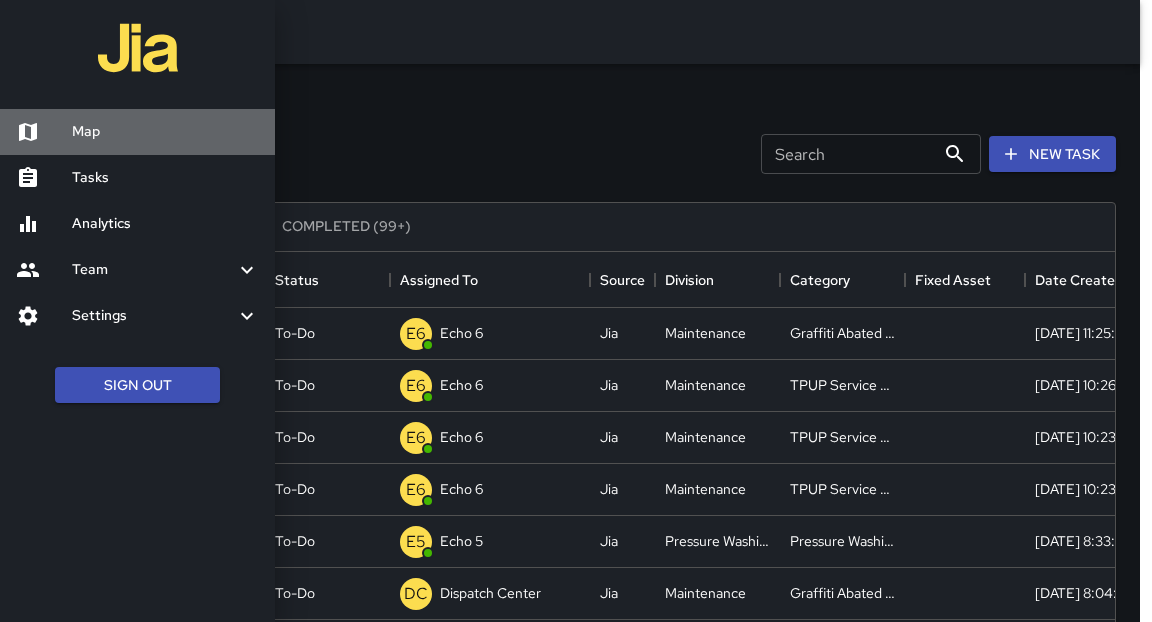 click on "Map" at bounding box center [165, 132] 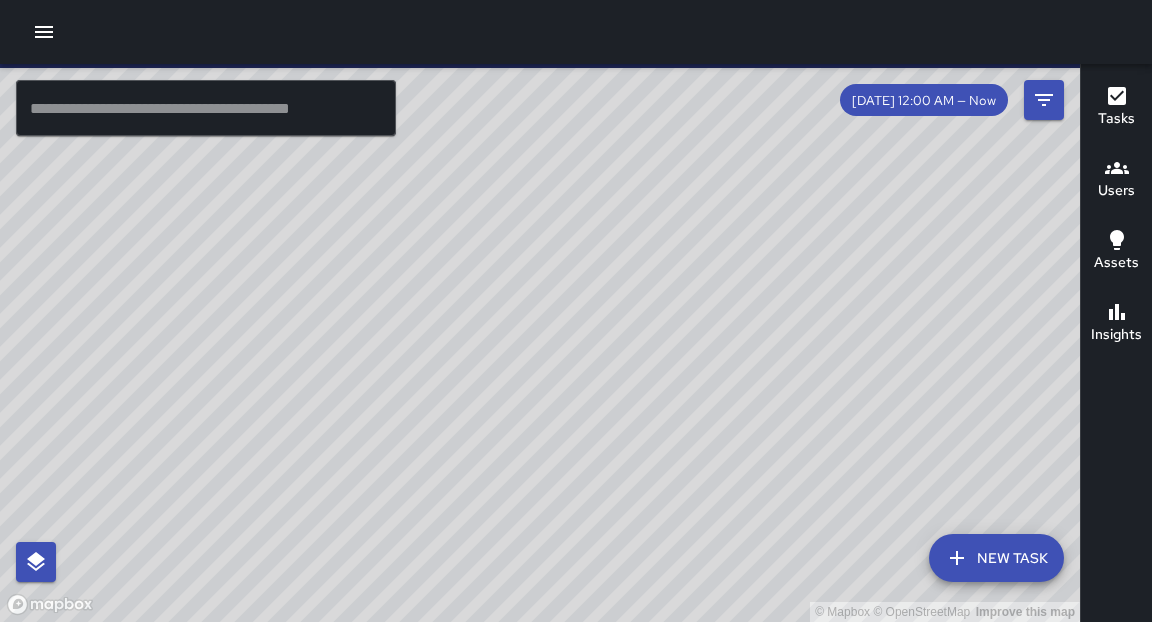 drag, startPoint x: 35, startPoint y: 30, endPoint x: 528, endPoint y: 361, distance: 593.80975 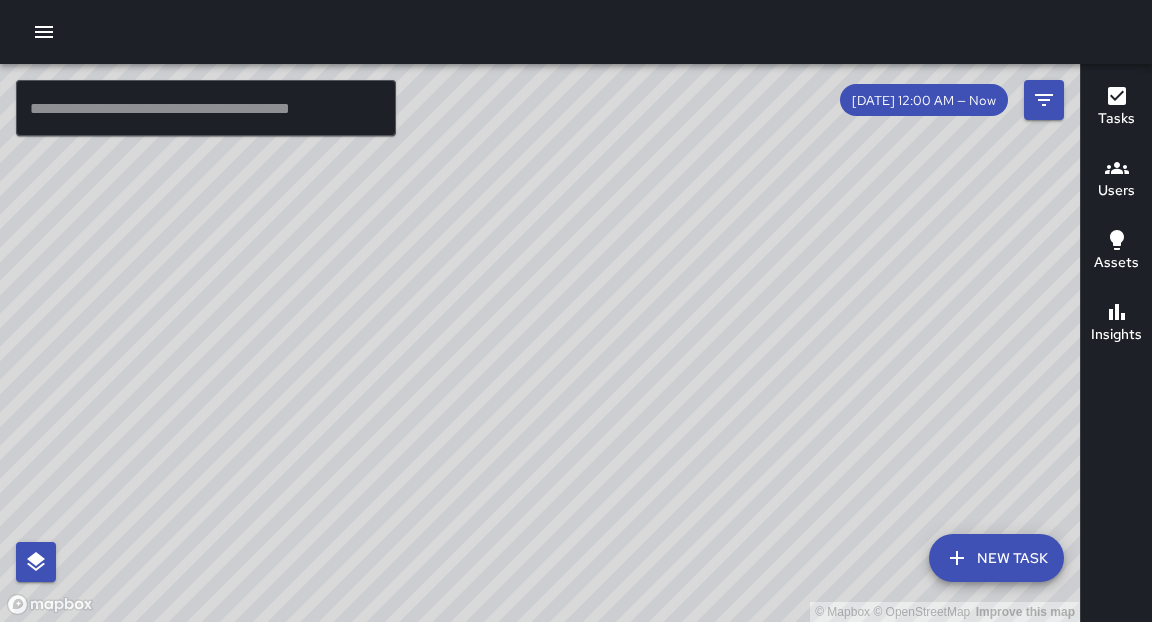 drag, startPoint x: 614, startPoint y: 230, endPoint x: 705, endPoint y: 181, distance: 103.35376 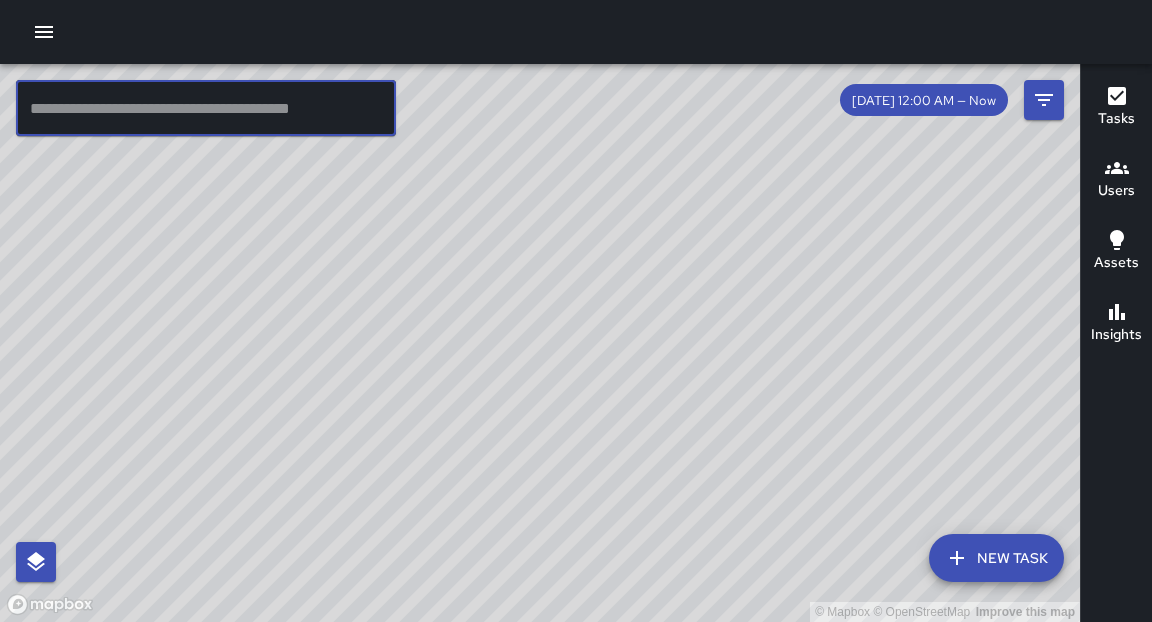 click at bounding box center [206, 108] 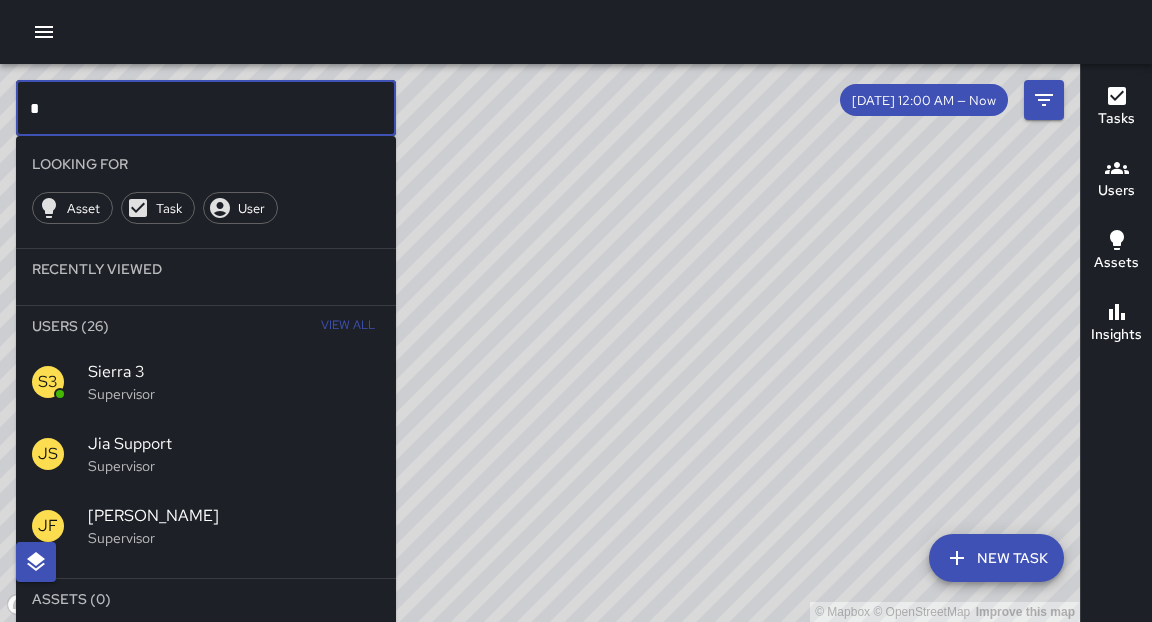 type on "*" 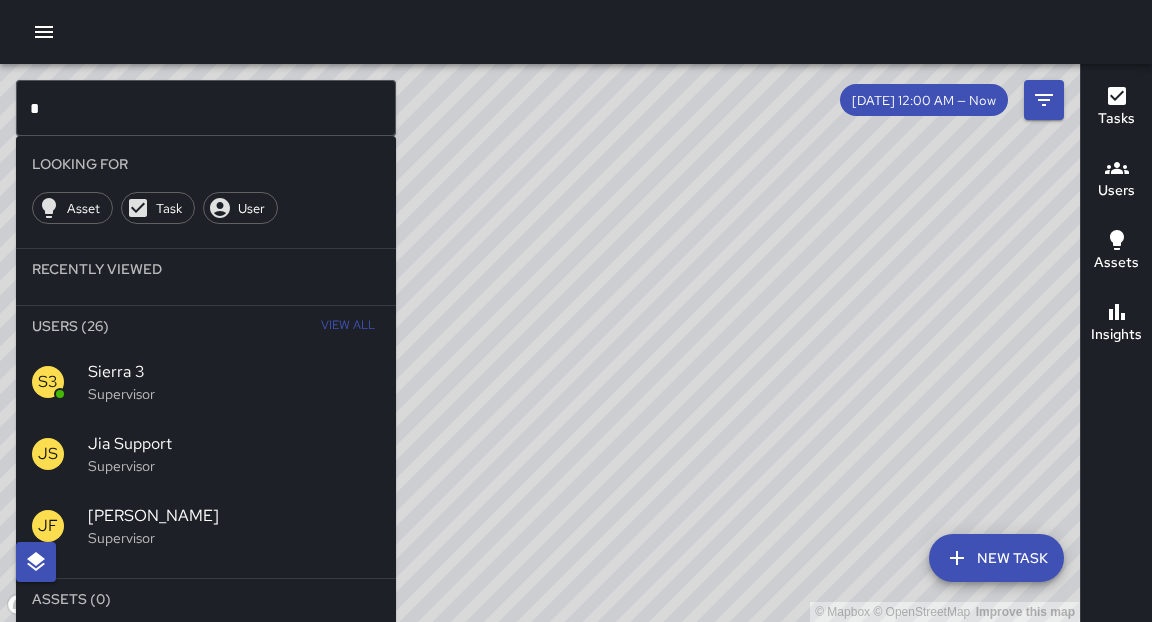 click on "© Mapbox   © OpenStreetMap   Improve this map" at bounding box center (540, 343) 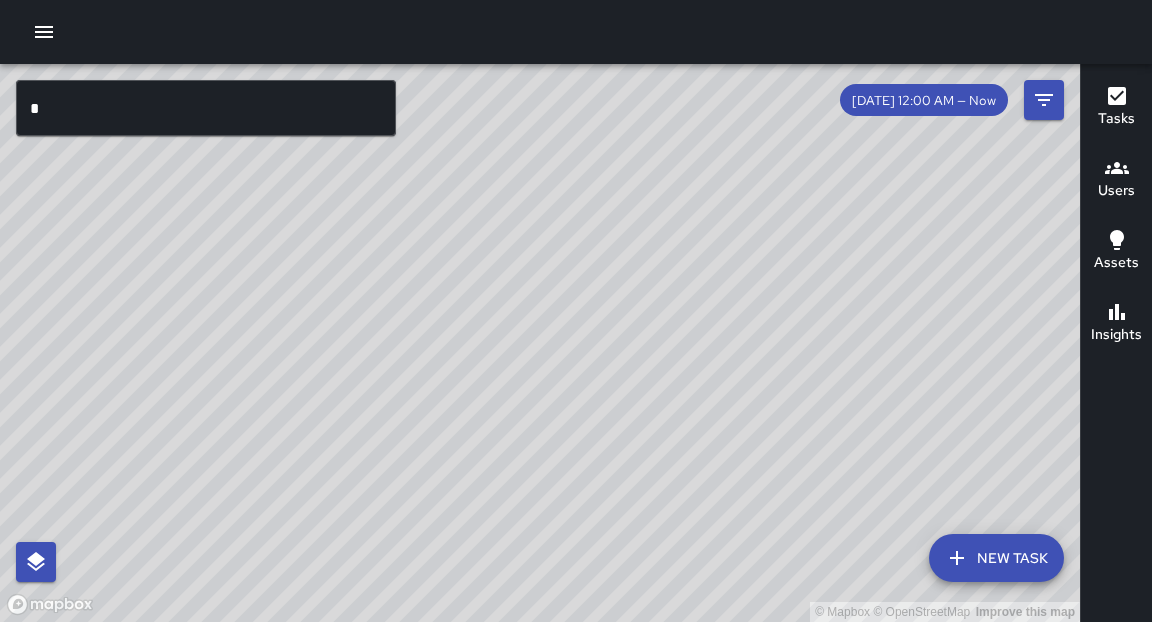 drag, startPoint x: 237, startPoint y: 119, endPoint x: 585, endPoint y: 287, distance: 386.4298 